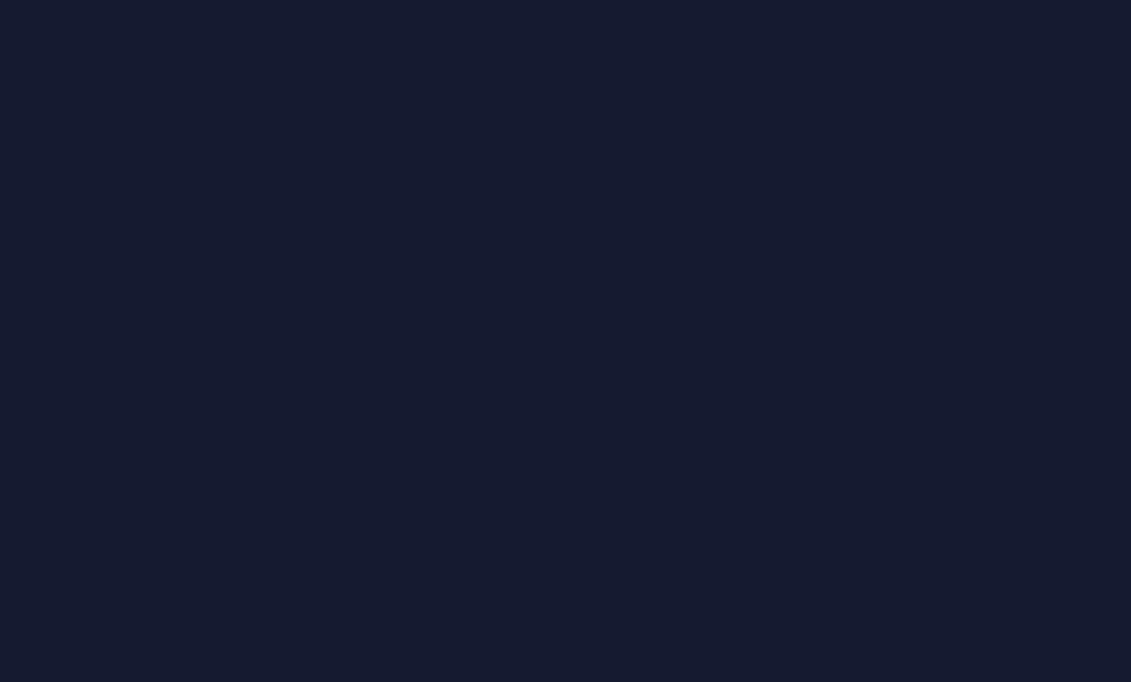 scroll, scrollTop: 0, scrollLeft: 0, axis: both 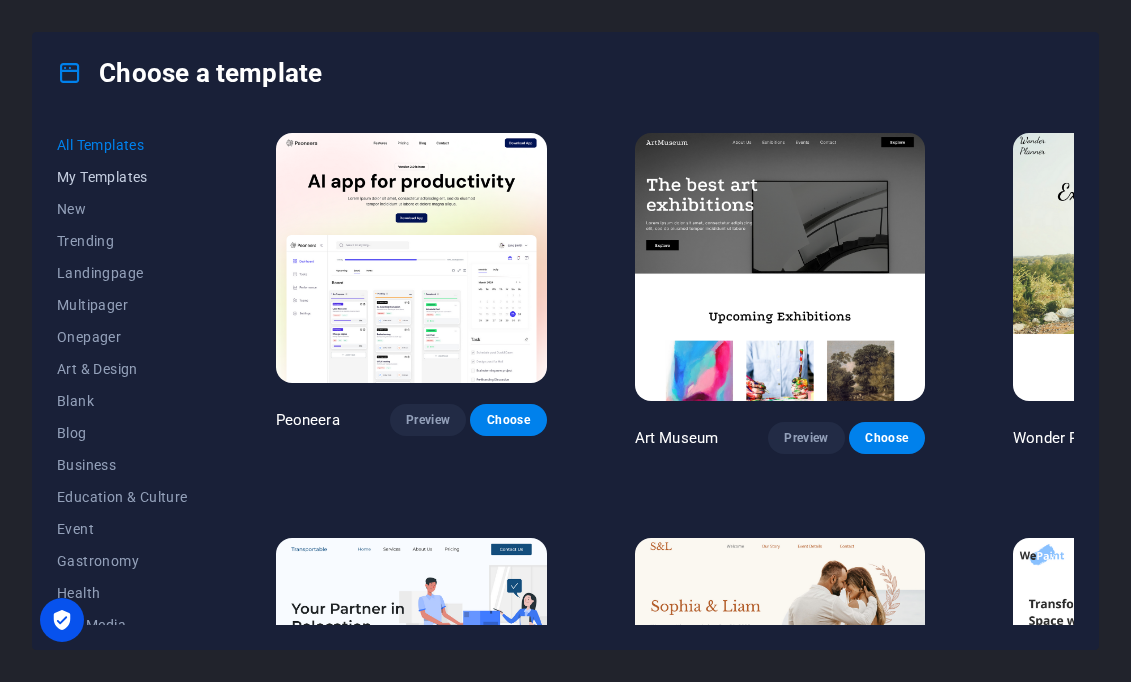 click on "My Templates" at bounding box center [122, 177] 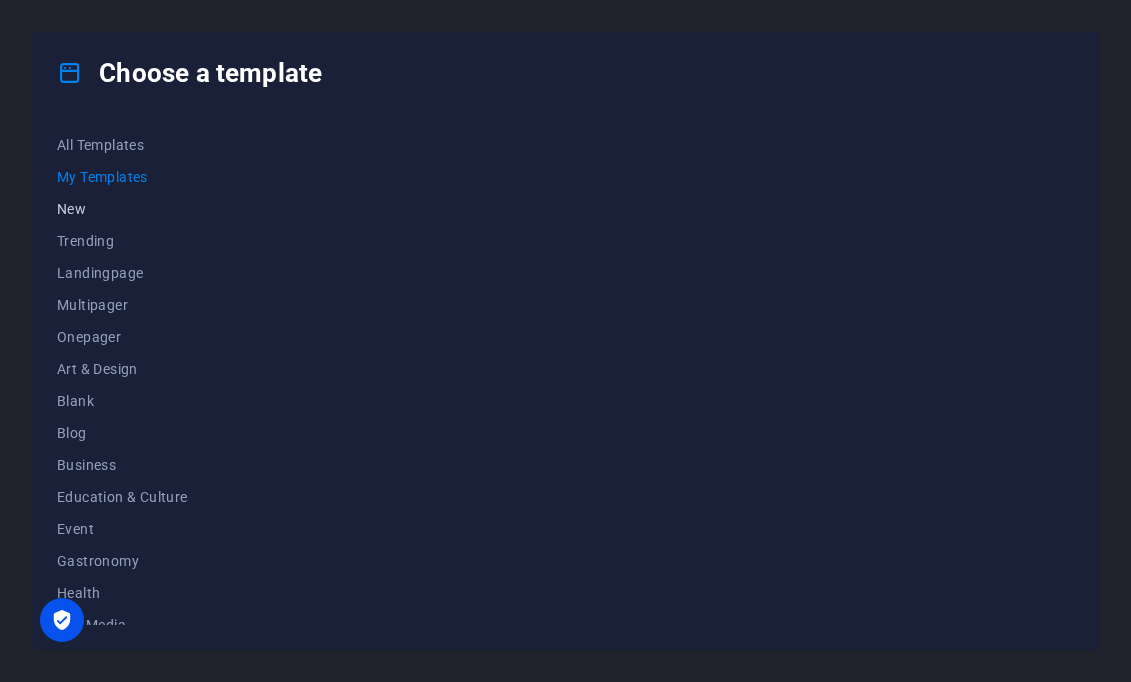 click on "New" at bounding box center (122, 209) 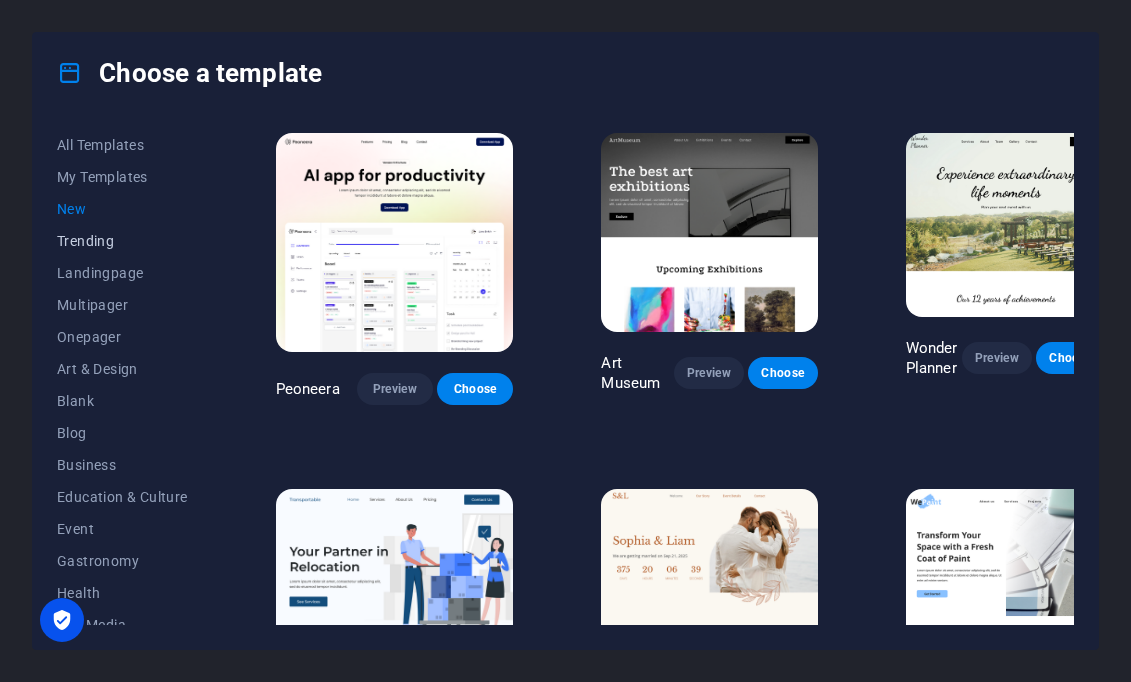 click on "Trending" at bounding box center (122, 241) 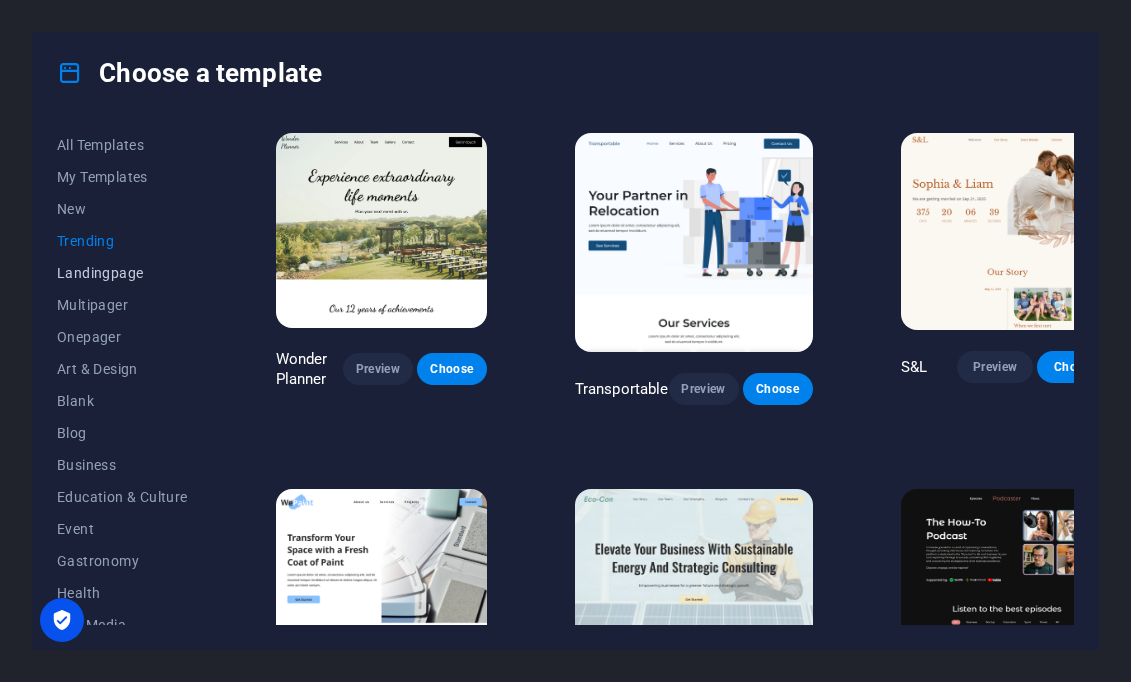 click on "Landingpage" at bounding box center (122, 273) 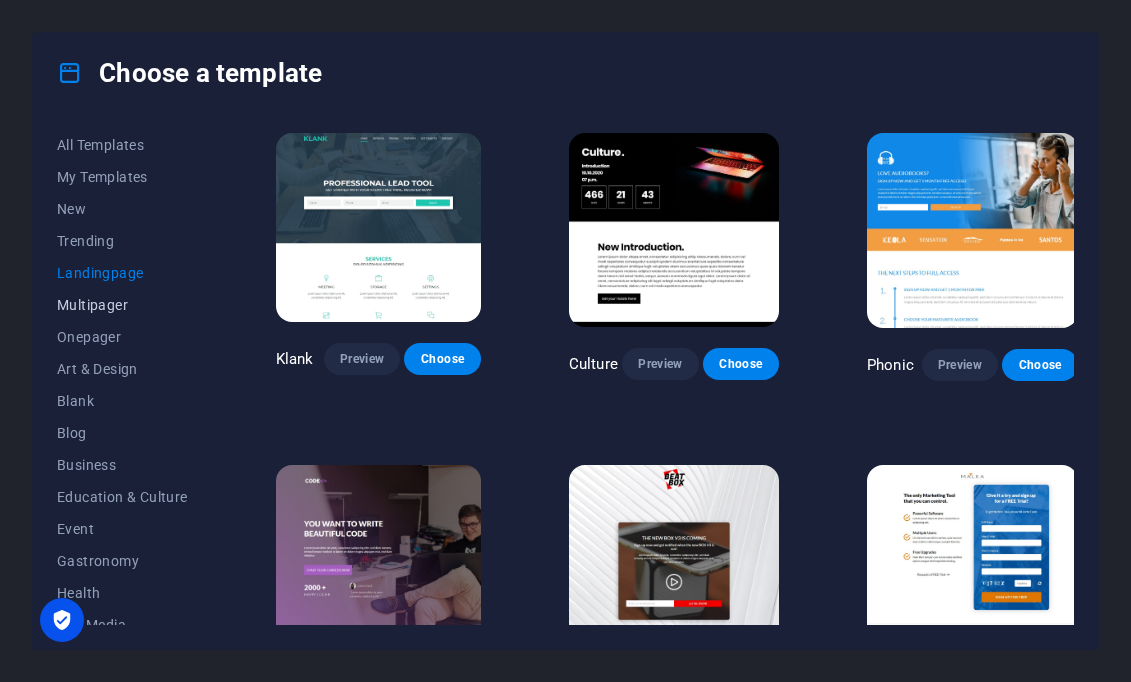 click on "Multipager" at bounding box center (122, 305) 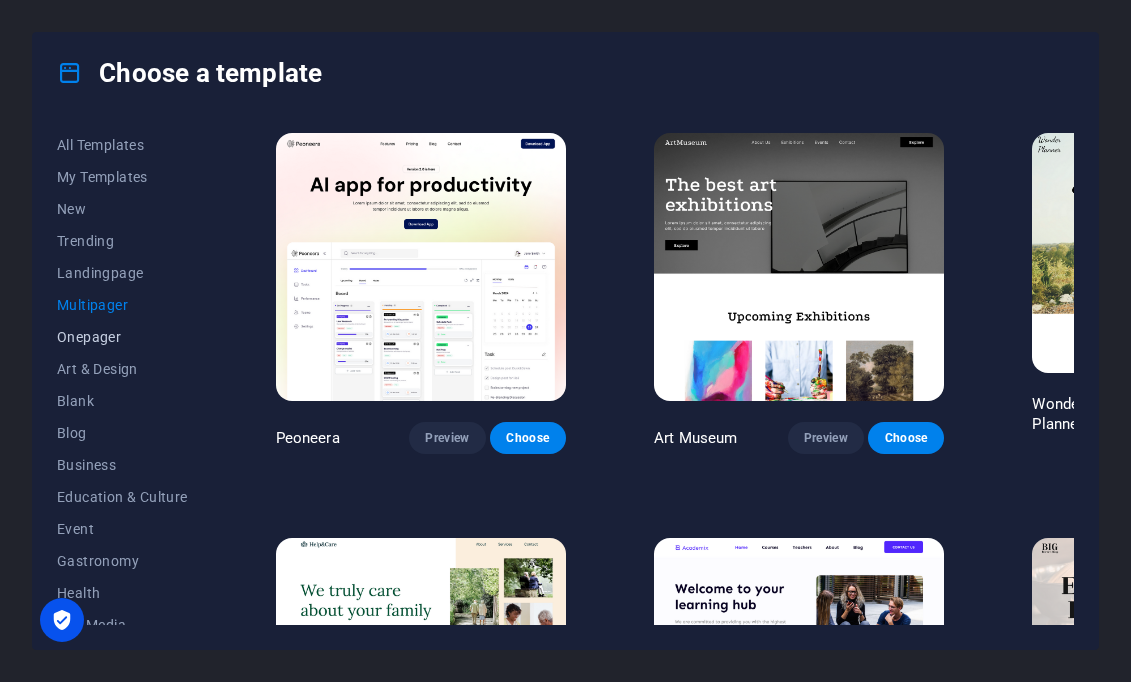click on "Onepager" at bounding box center [122, 337] 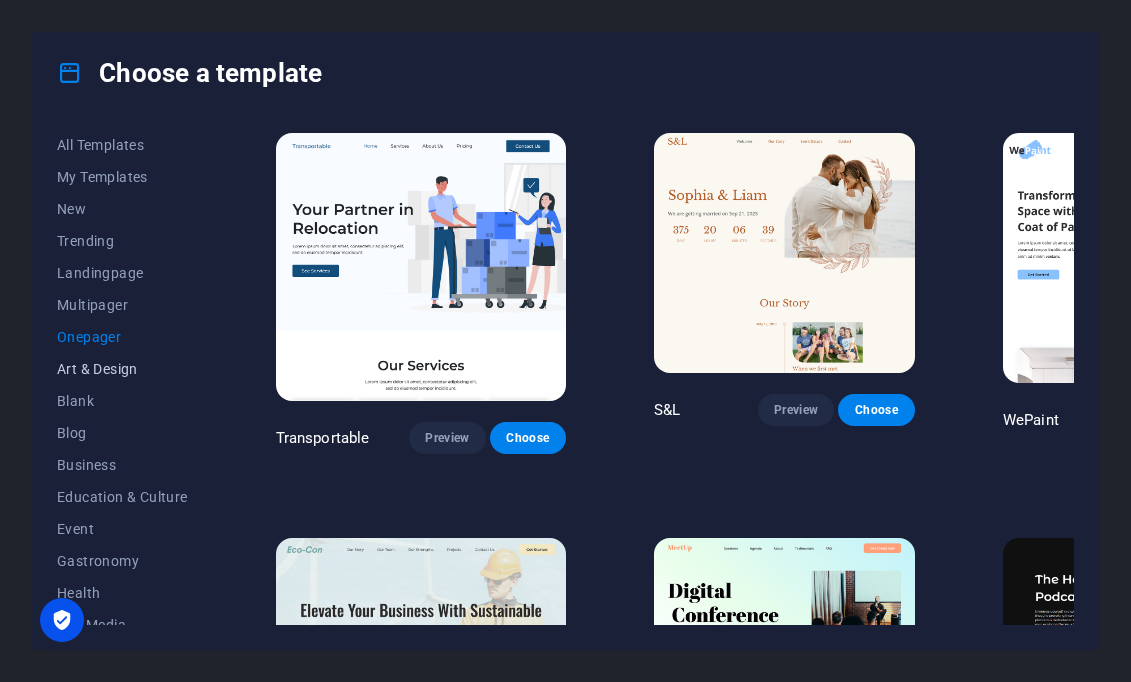 click on "Art & Design" at bounding box center (122, 369) 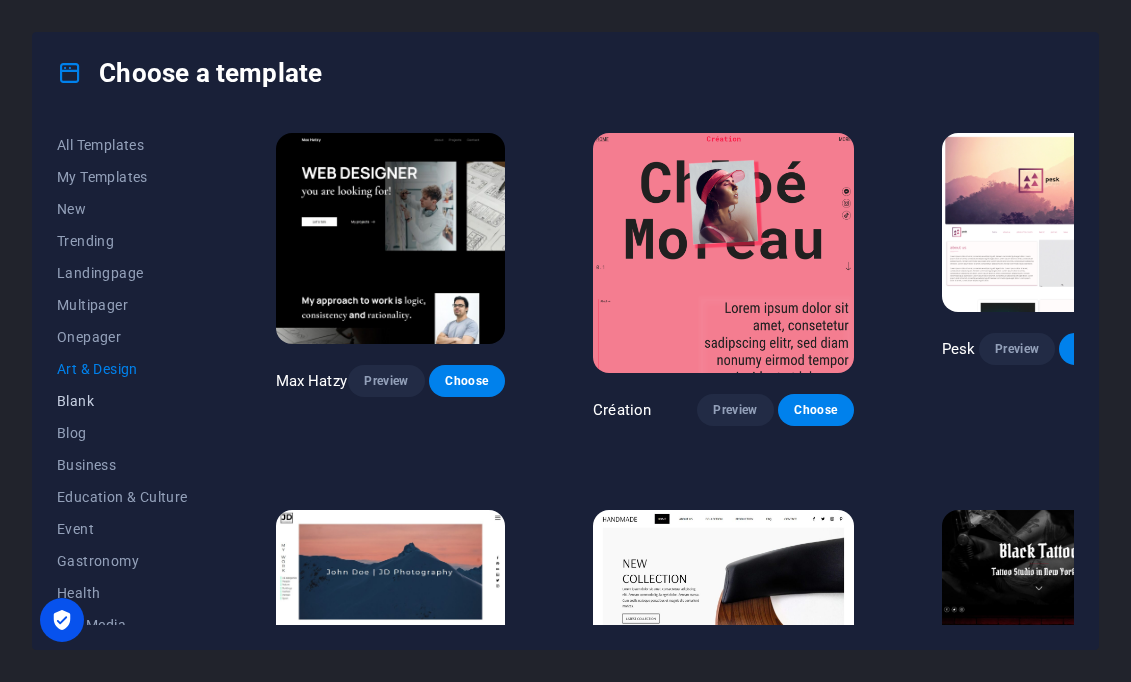 click on "Blank" at bounding box center (122, 401) 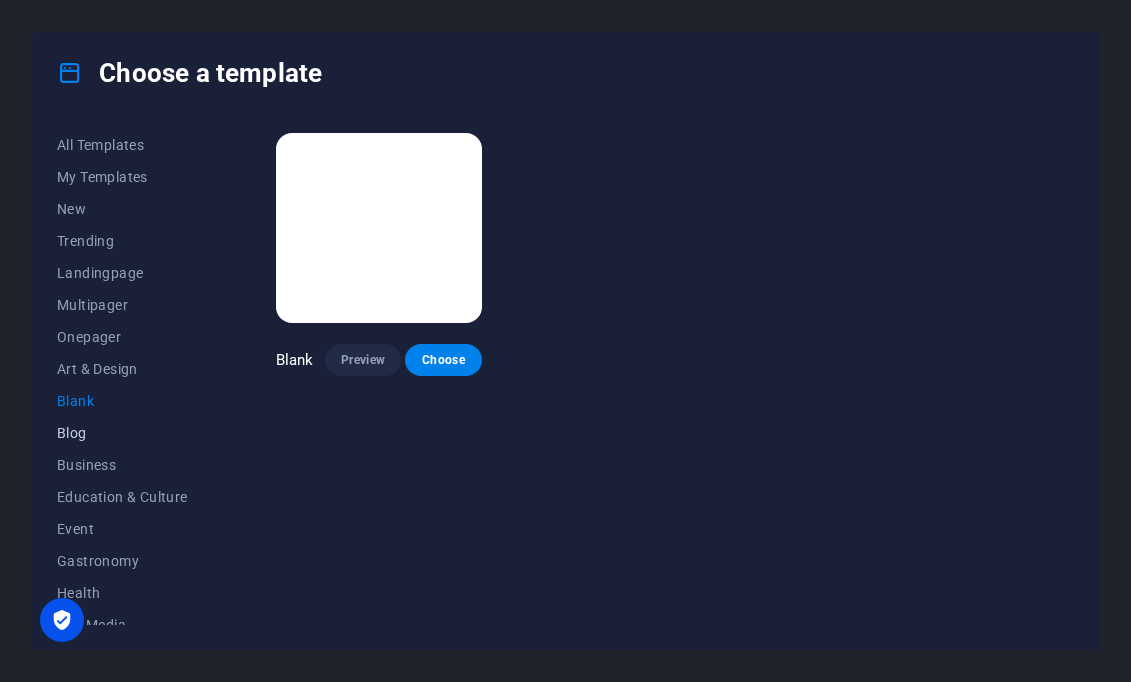click on "Blog" at bounding box center (122, 433) 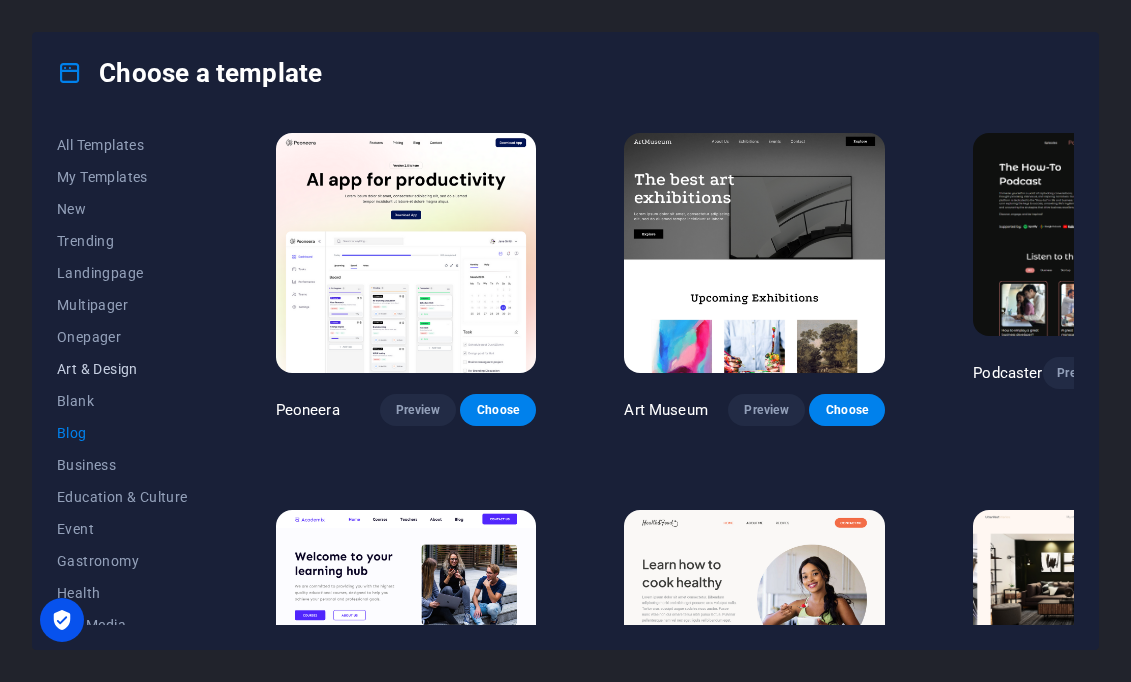 click on "Art & Design" at bounding box center (122, 369) 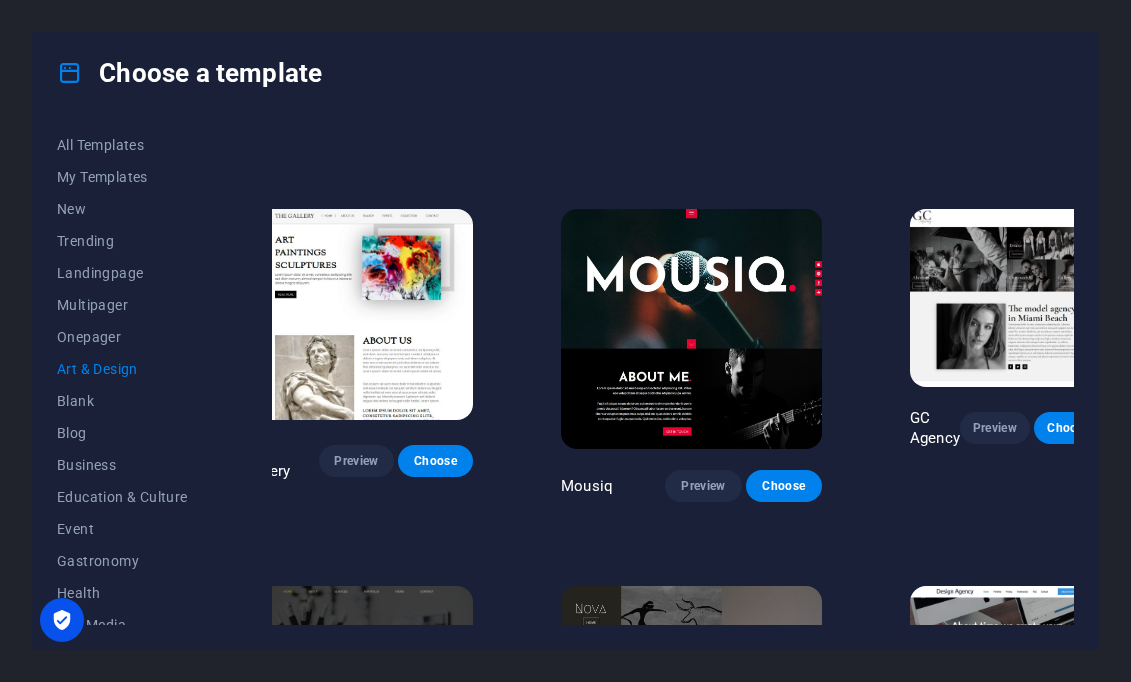 scroll, scrollTop: 0, scrollLeft: 32, axis: horizontal 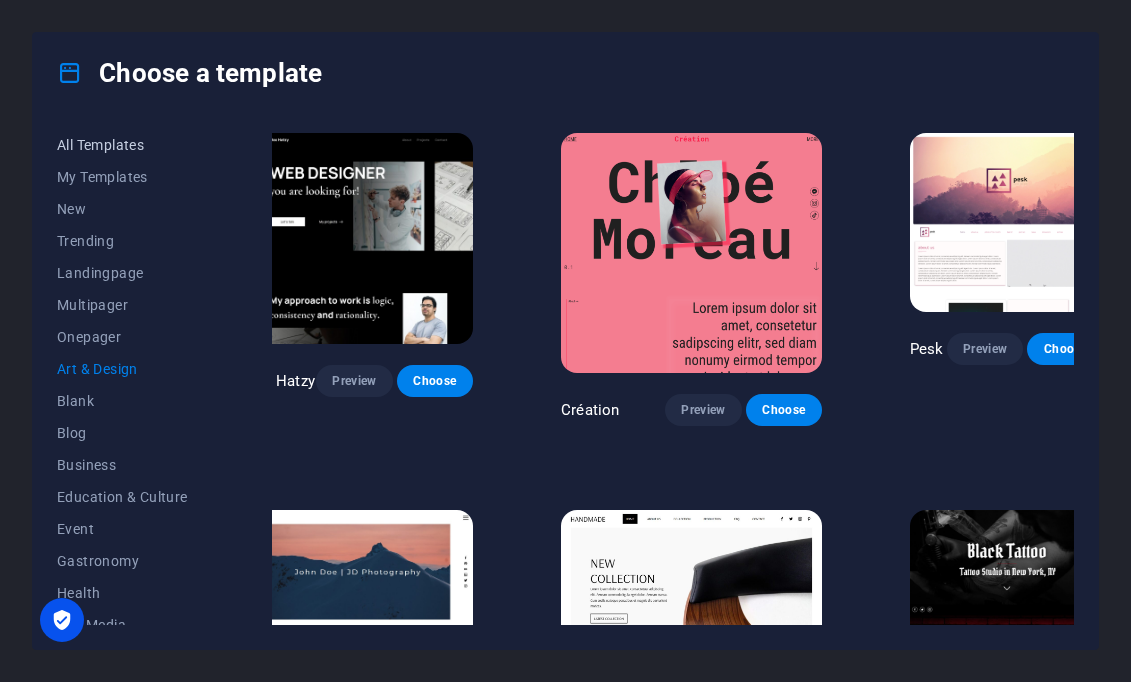 click on "All Templates" at bounding box center [122, 145] 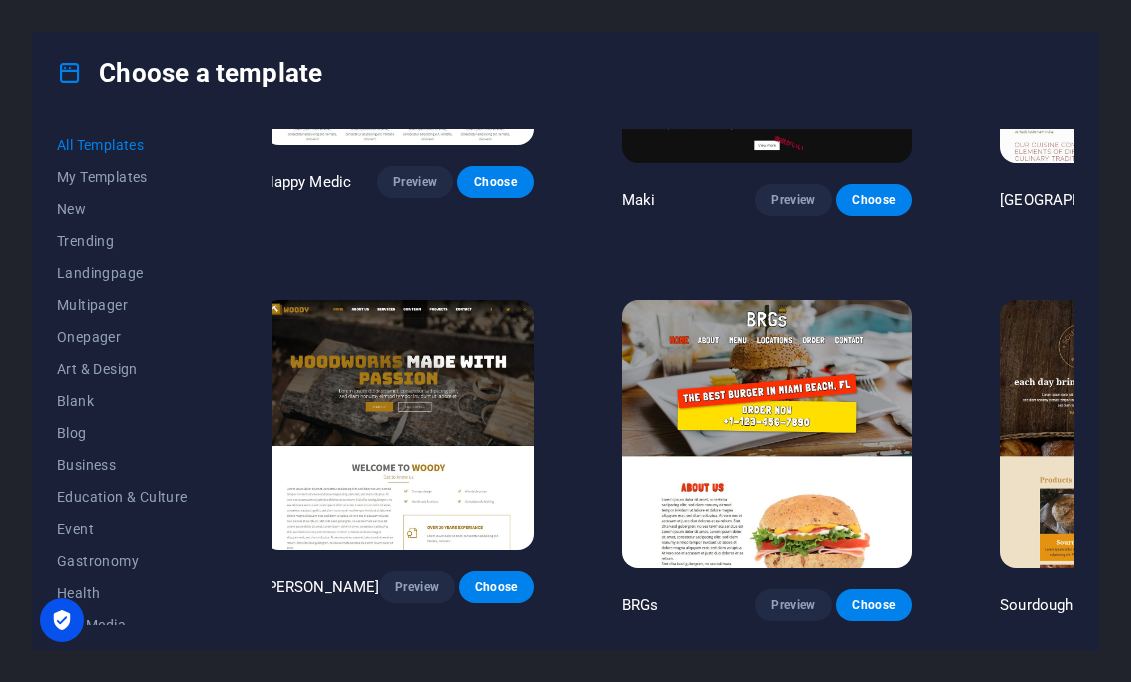 scroll, scrollTop: 8758, scrollLeft: 13, axis: both 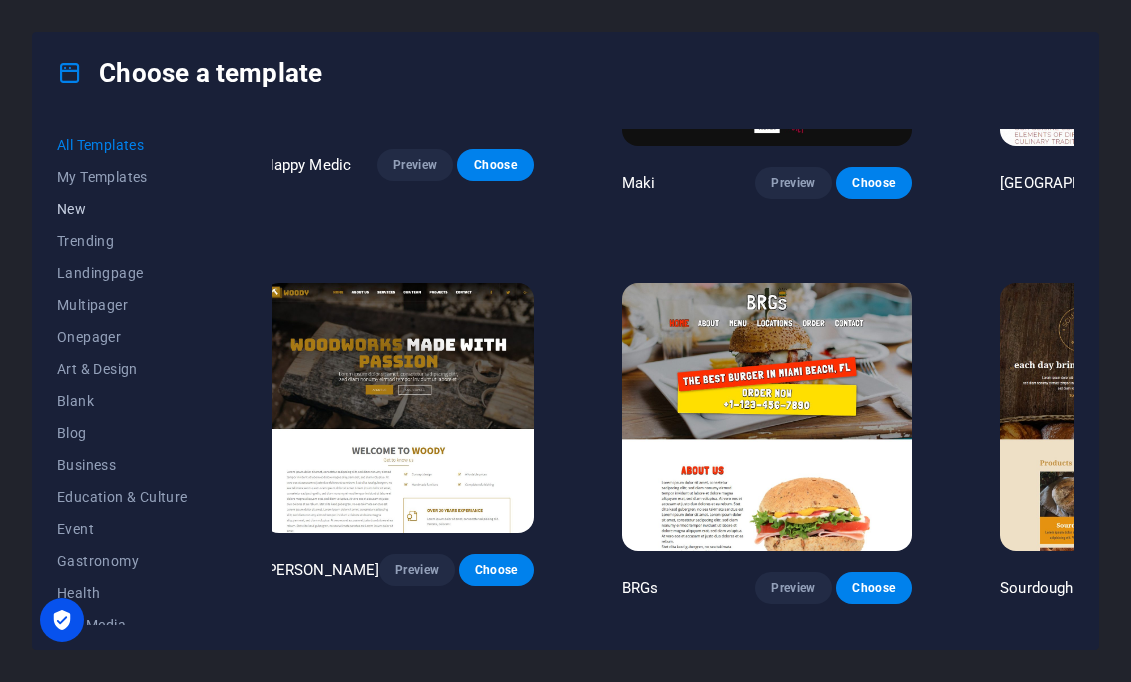 click on "New" at bounding box center [122, 209] 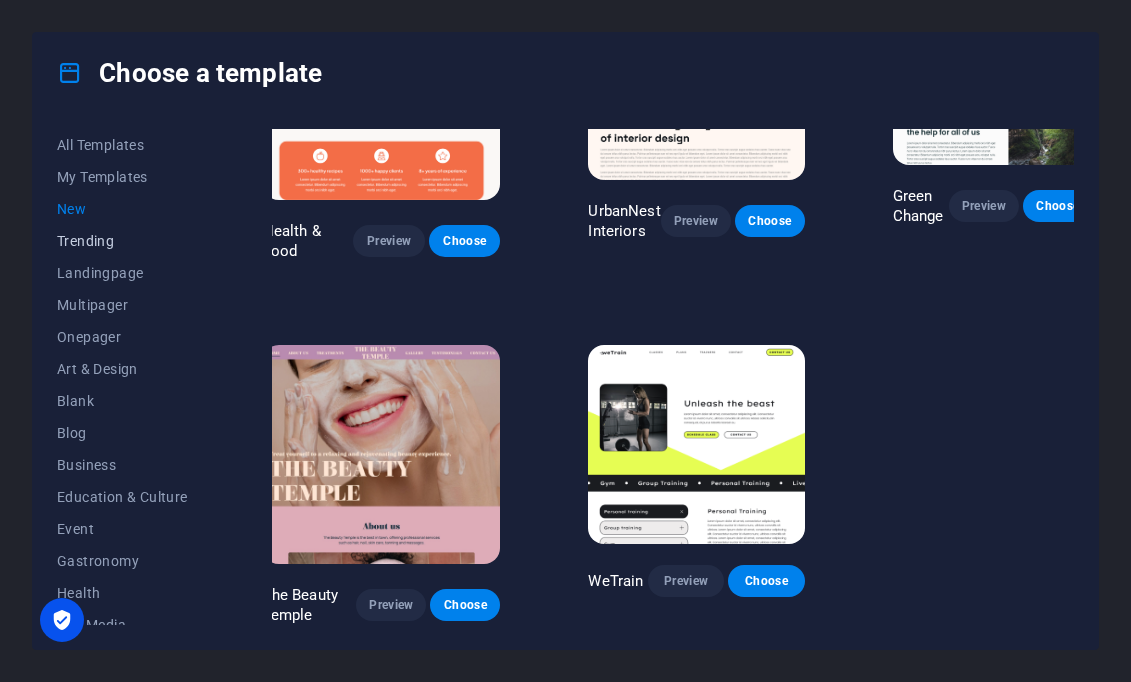 scroll, scrollTop: 1594, scrollLeft: 13, axis: both 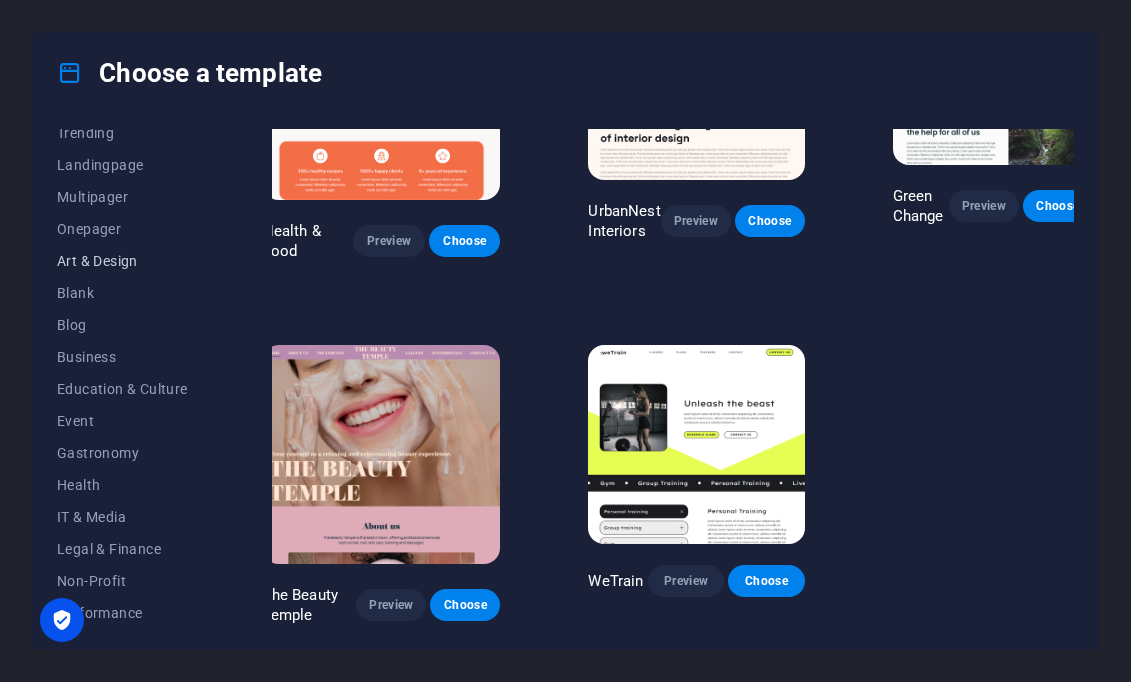 click on "Art & Design" at bounding box center [122, 261] 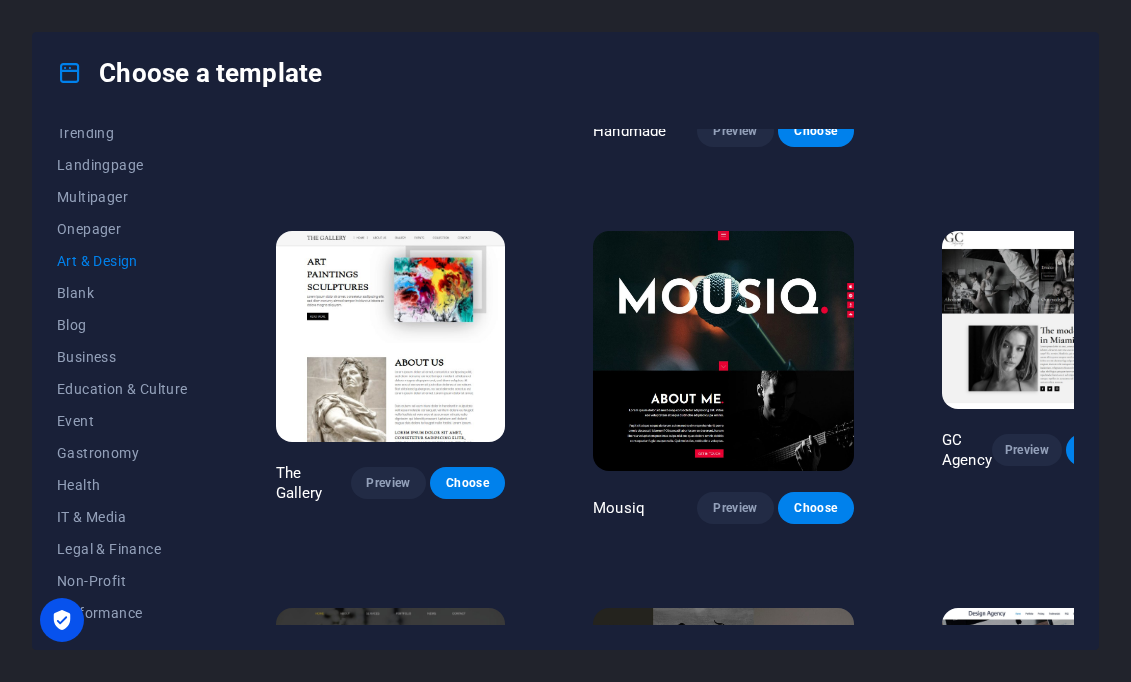 scroll, scrollTop: 728, scrollLeft: 0, axis: vertical 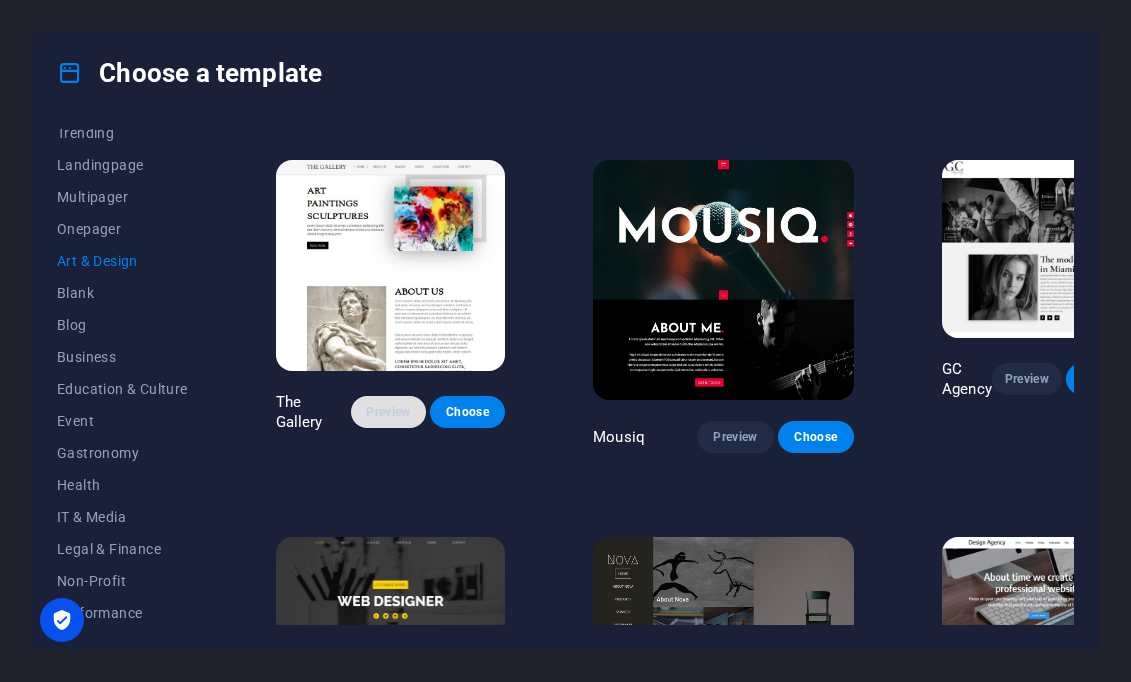 click on "Preview" at bounding box center (388, 412) 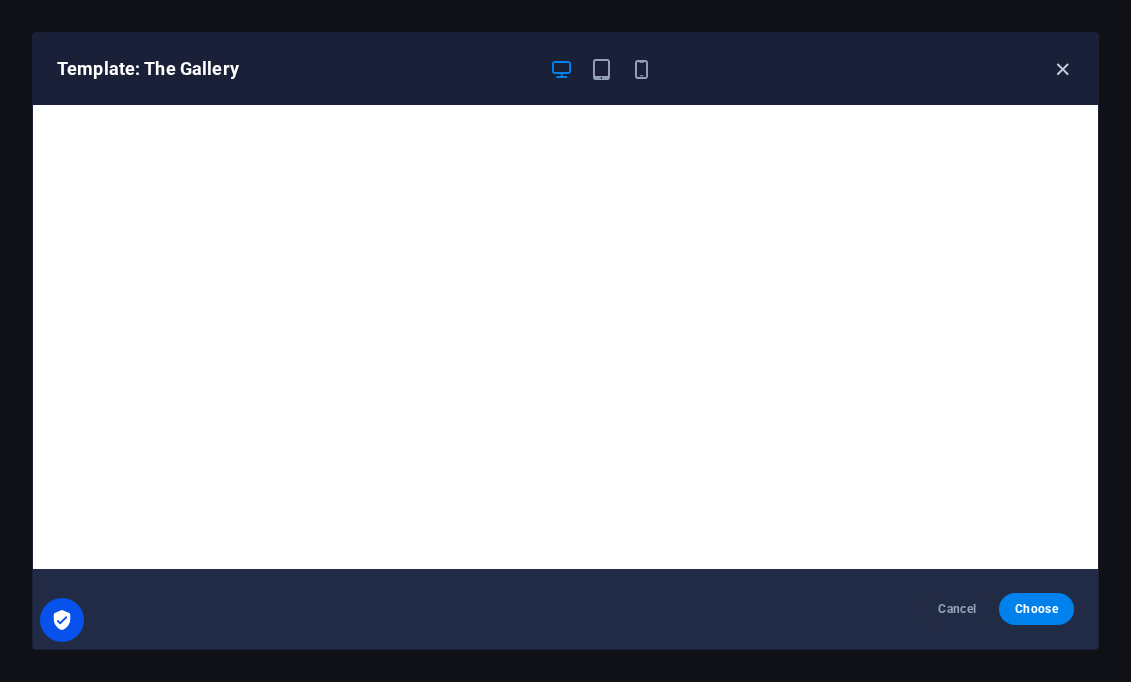 click at bounding box center [1062, 69] 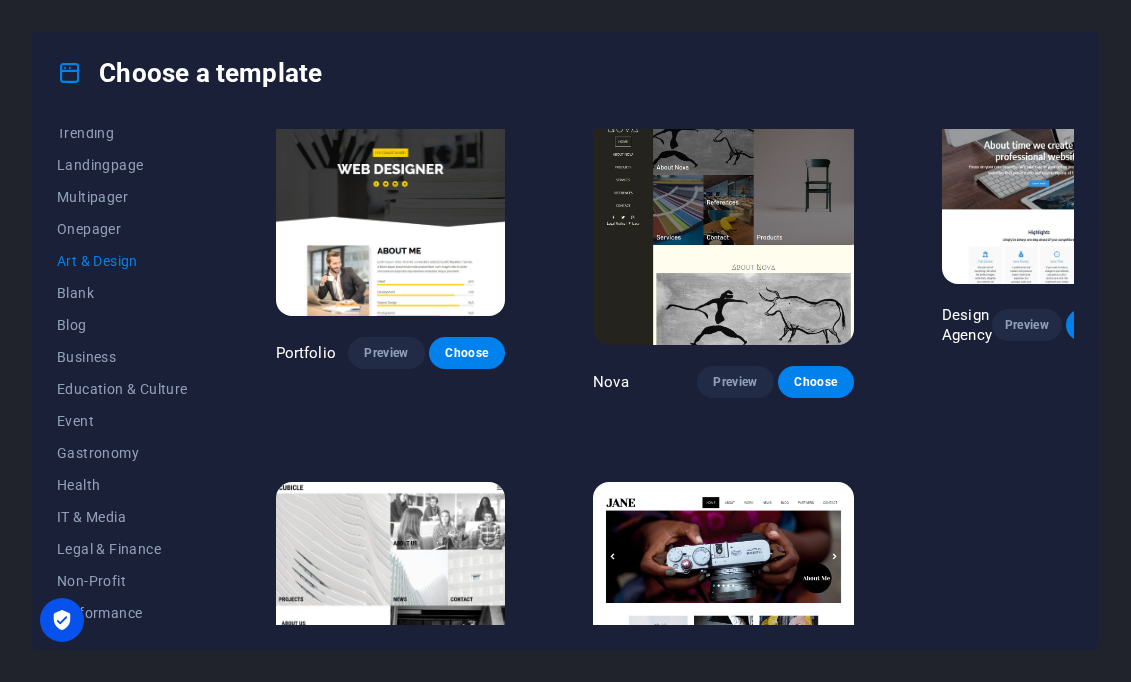 scroll, scrollTop: 1207, scrollLeft: 0, axis: vertical 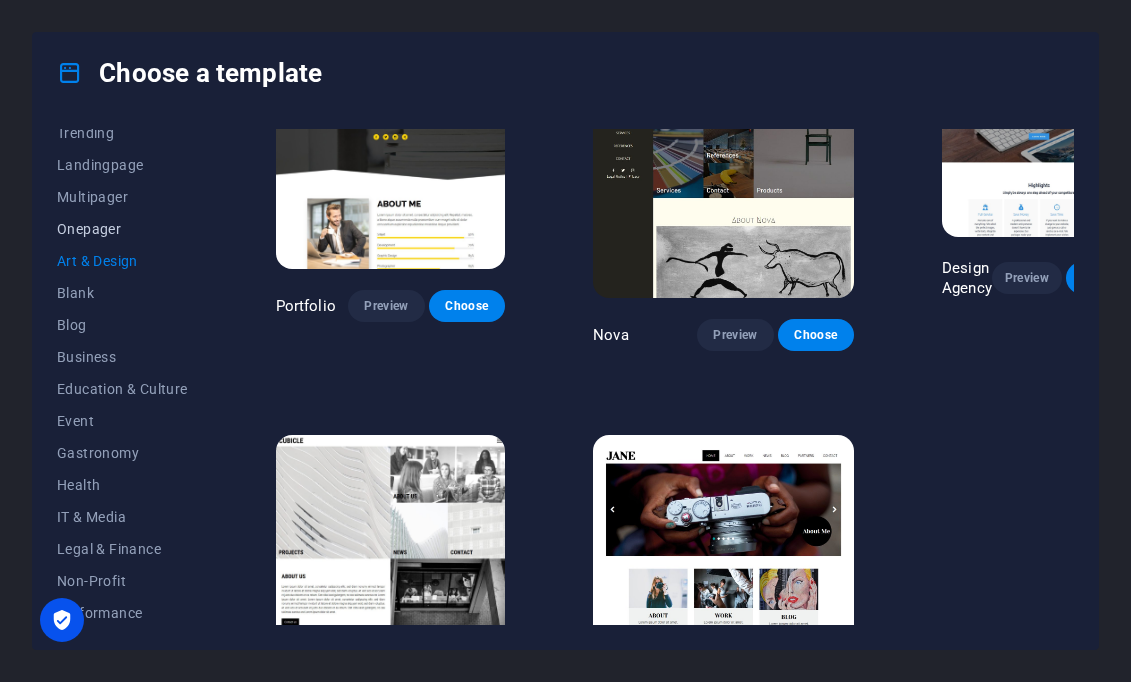 click on "Onepager" at bounding box center (122, 229) 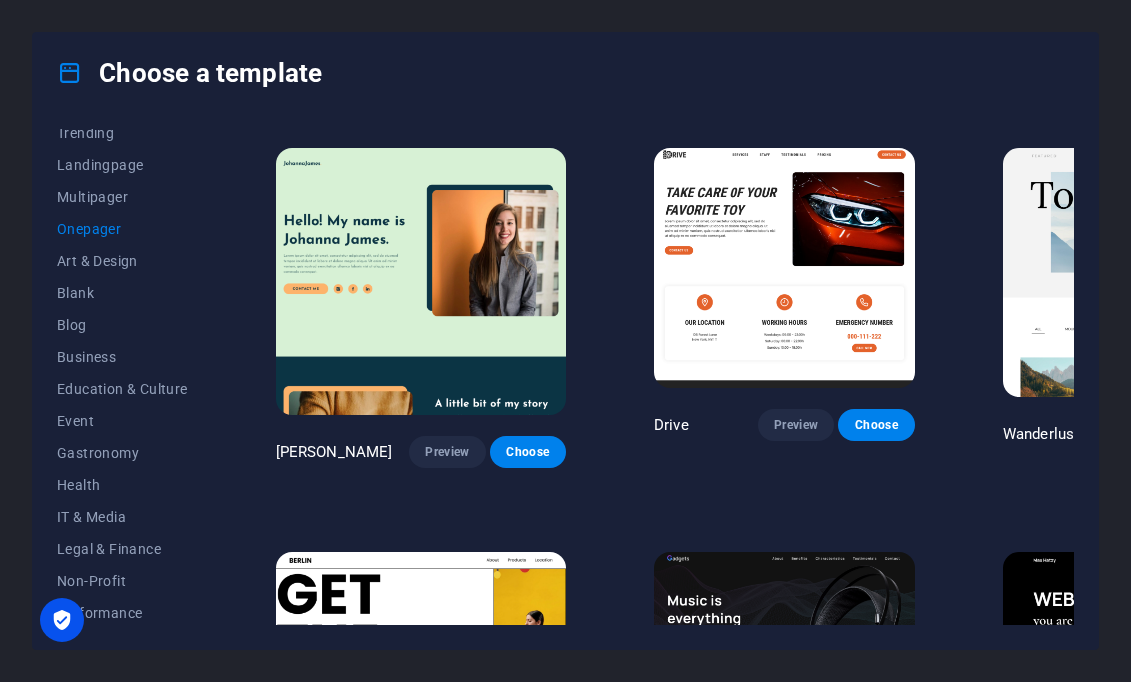 scroll, scrollTop: 6569, scrollLeft: 0, axis: vertical 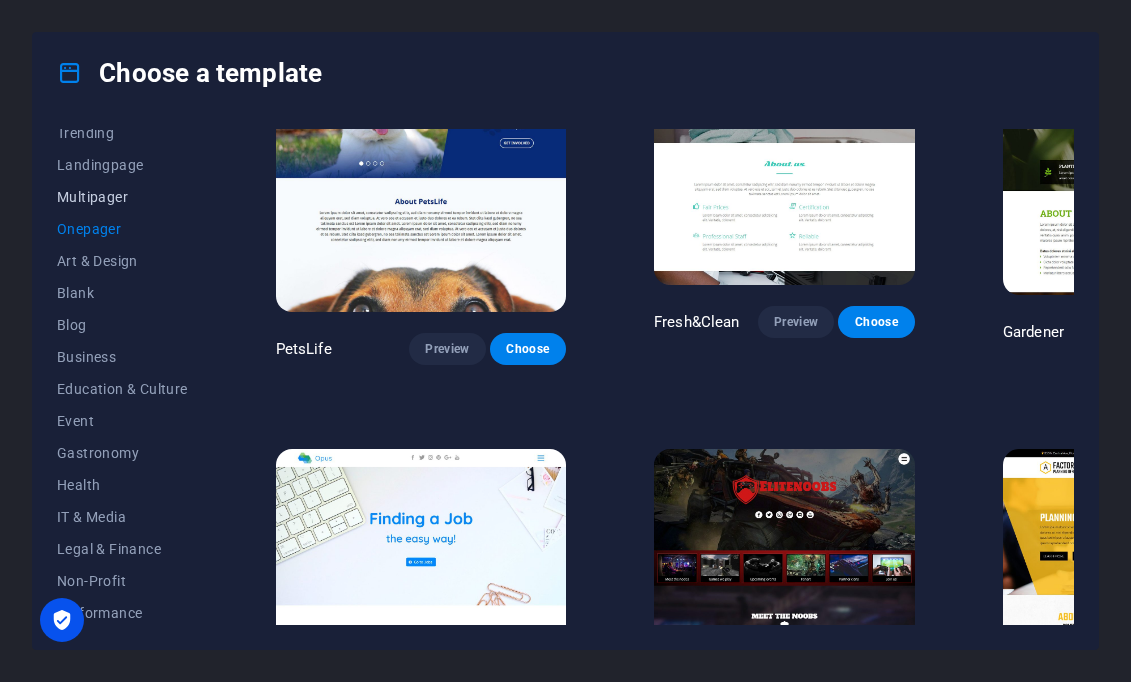 click on "Multipager" at bounding box center (122, 197) 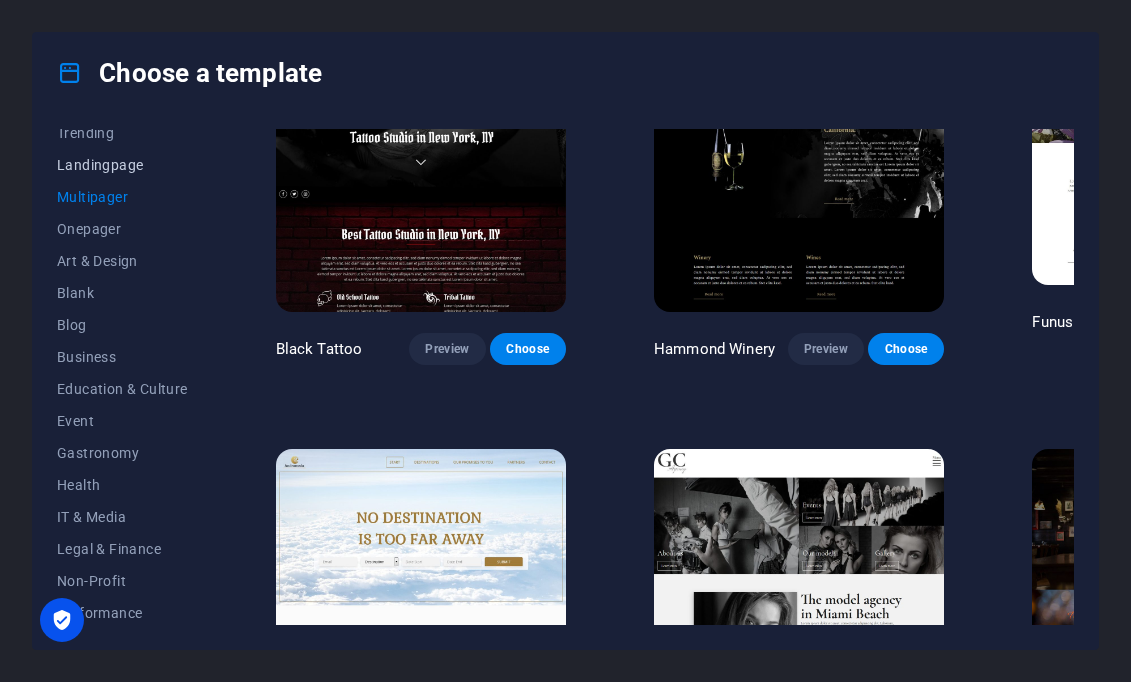 click on "Landingpage" at bounding box center [122, 165] 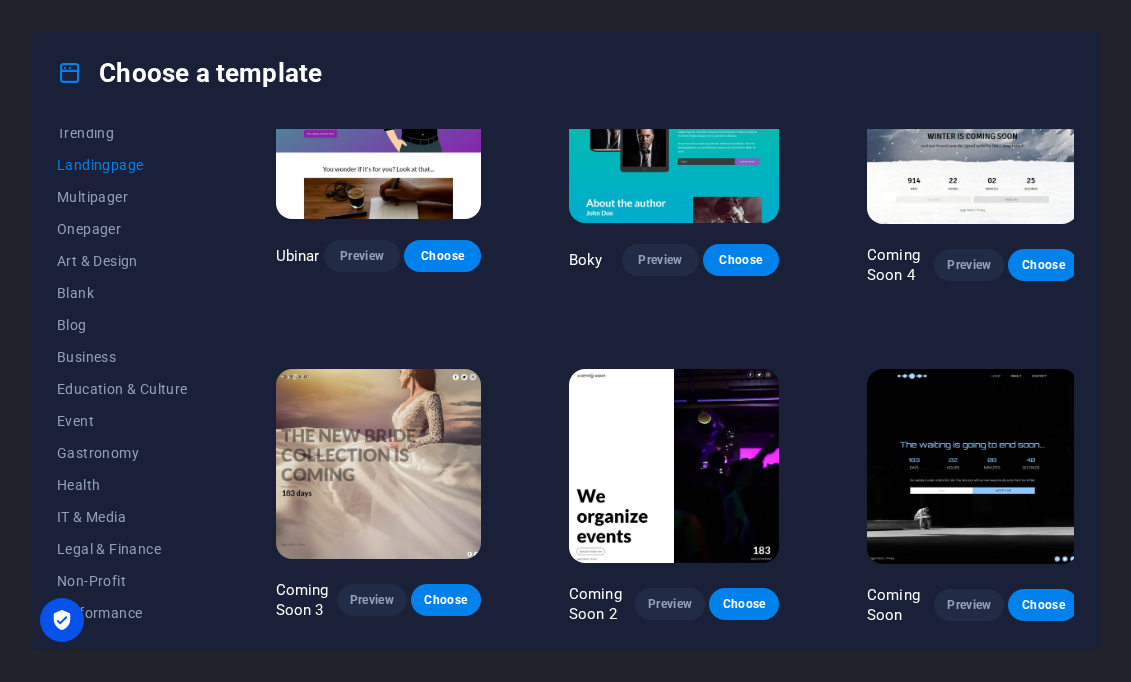 click on "All Templates My Templates New Trending Landingpage Multipager Onepager Art & Design Blank Blog Business Education & Culture Event Gastronomy Health IT & Media Legal & Finance Non-Profit Performance Portfolio Services Sports & Beauty Trades Travel Wireframe Klank Preview Choose Culture Preview Choose Phonic Preview Choose Code Preview Choose Beatbox Preview Choose Malka Preview Choose Videoo Preview Choose Advanced Preview Choose Pets Preview Choose Athletics Preview Choose Driven Preview Choose Note Preview Choose Snap Preview Choose C-Space Preview Choose Influencer Preview Choose Creator Preview Choose Nest Preview Choose Schooler Preview Choose Sales Kit Preview Choose LeadER Preview Choose Catch Preview Choose Ubinar Preview Choose Boky Preview Choose Coming Soon 4 Preview Choose Coming Soon 3 Preview Choose Coming Soon 2 Preview Choose Coming Soon Preview Choose" at bounding box center [565, 381] 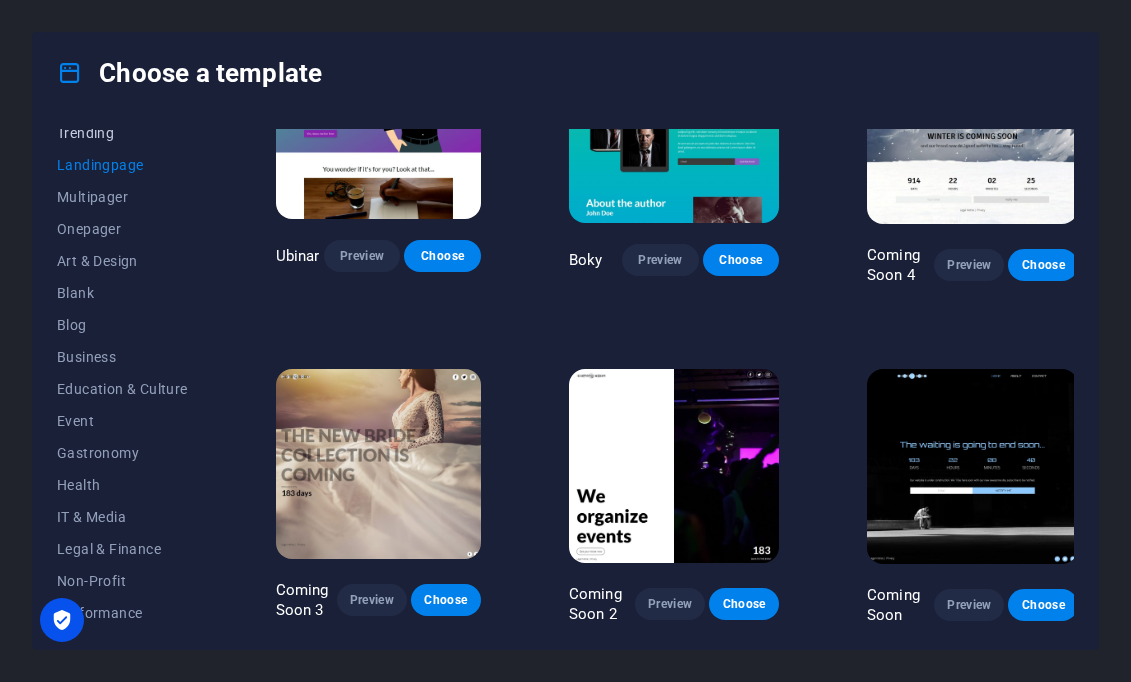 click on "Trending" at bounding box center [122, 133] 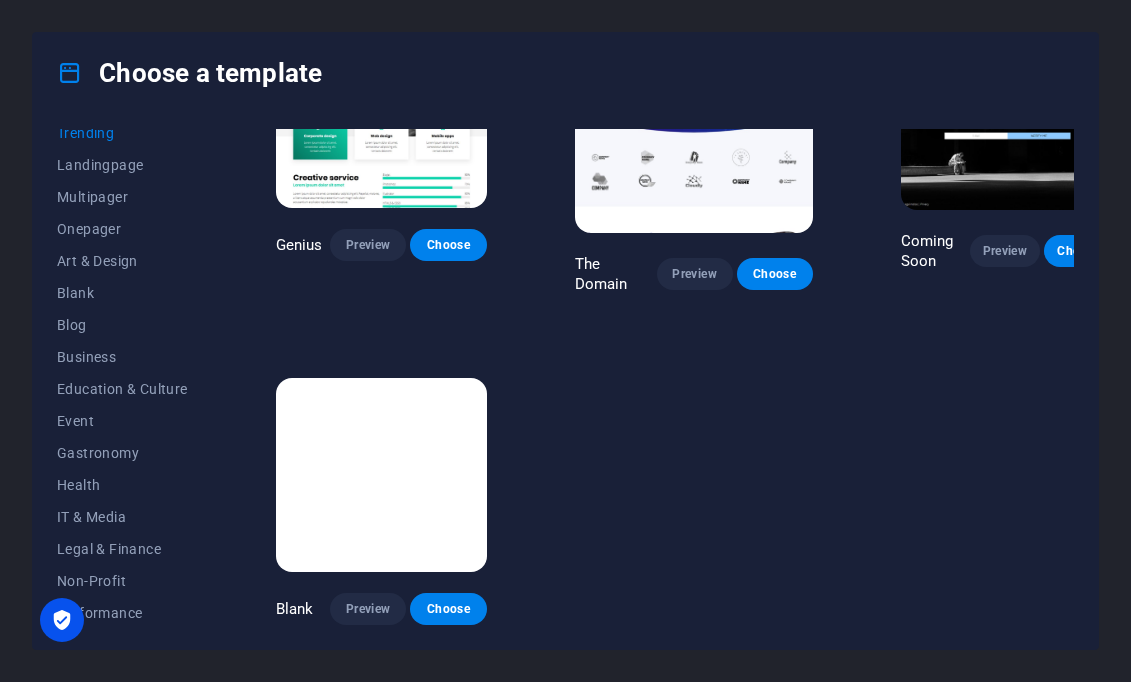 scroll, scrollTop: 1569, scrollLeft: 0, axis: vertical 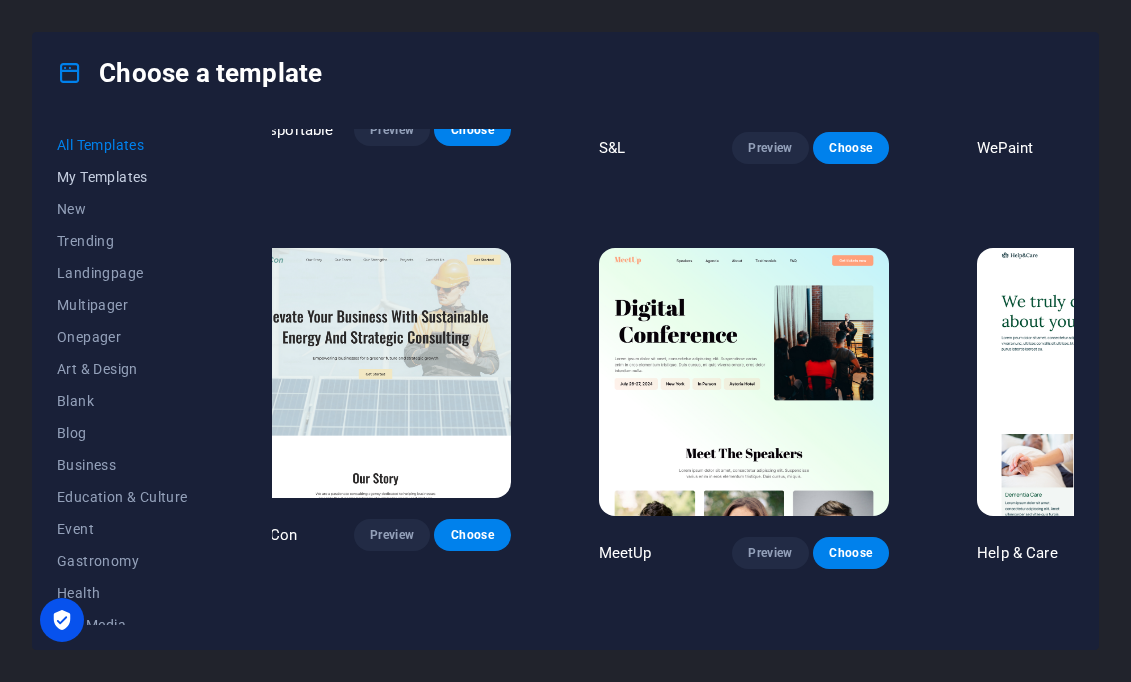 click on "My Templates" at bounding box center (122, 177) 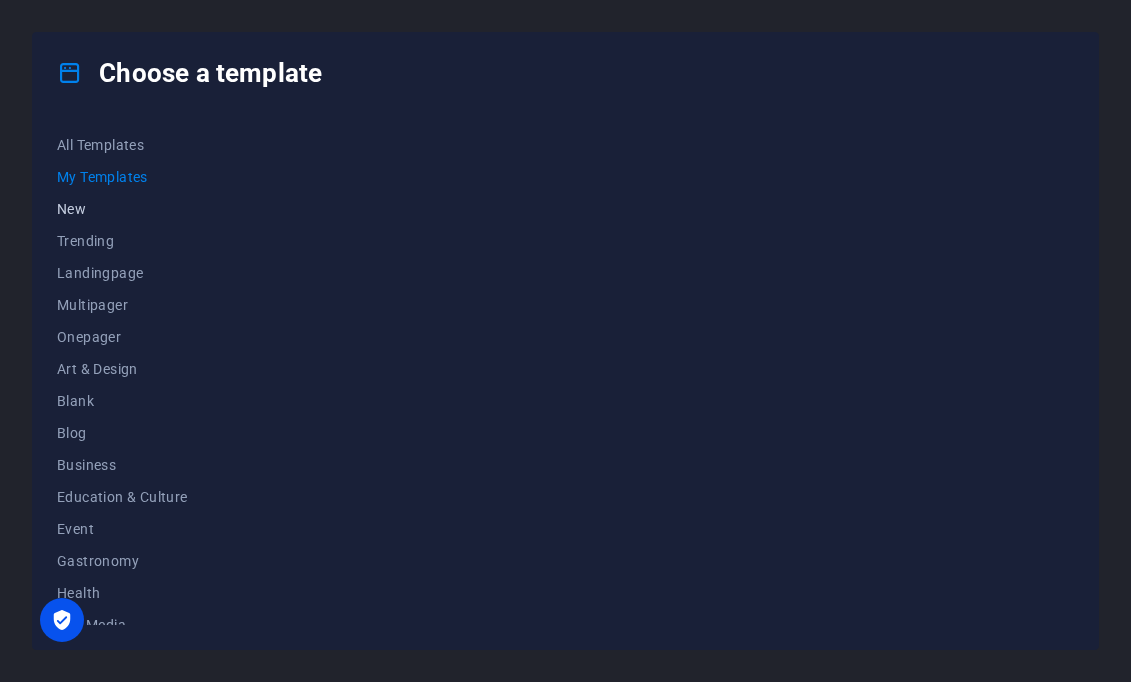 click on "New" at bounding box center (122, 209) 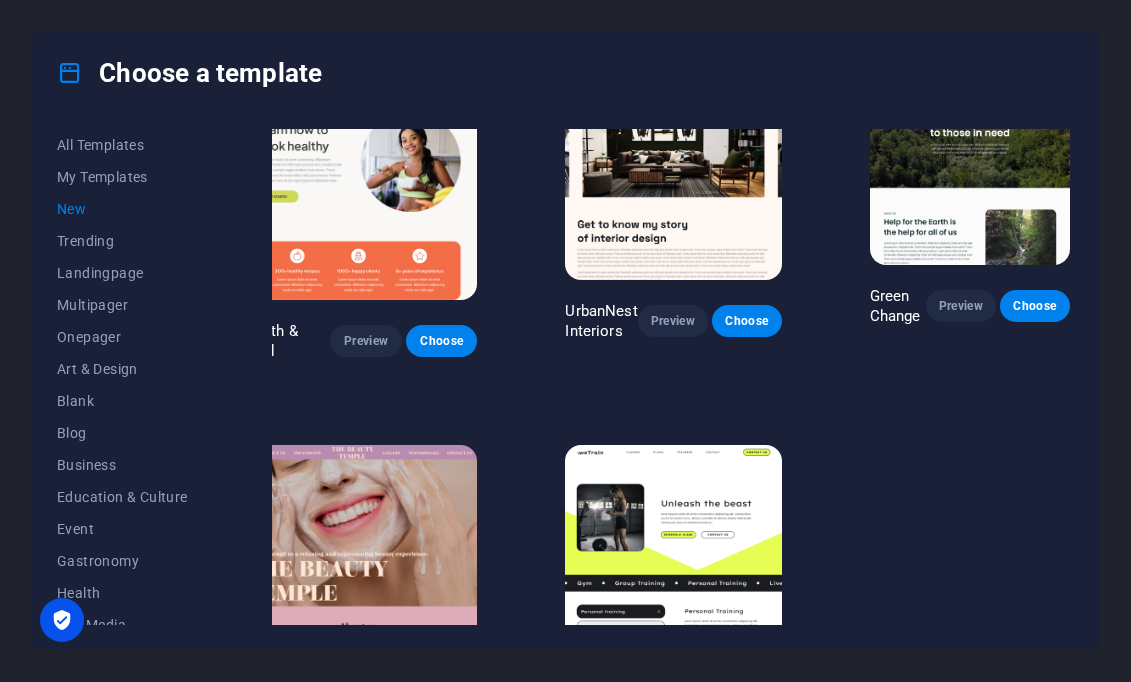 scroll, scrollTop: 1594, scrollLeft: 44, axis: both 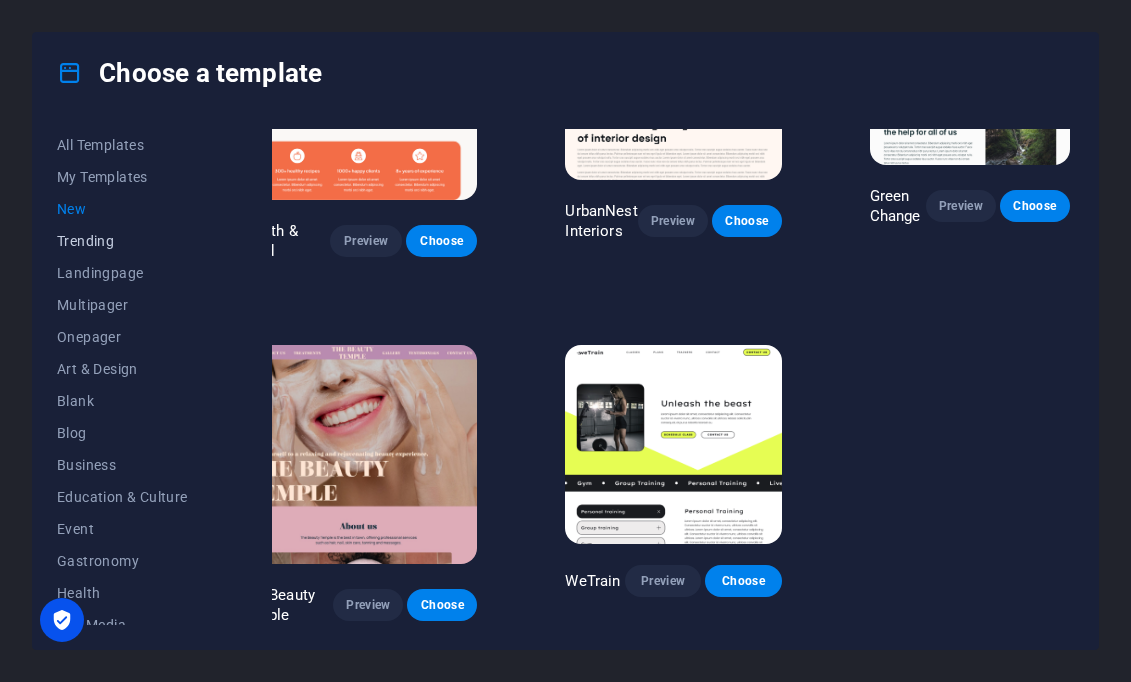 click on "Trending" at bounding box center (122, 241) 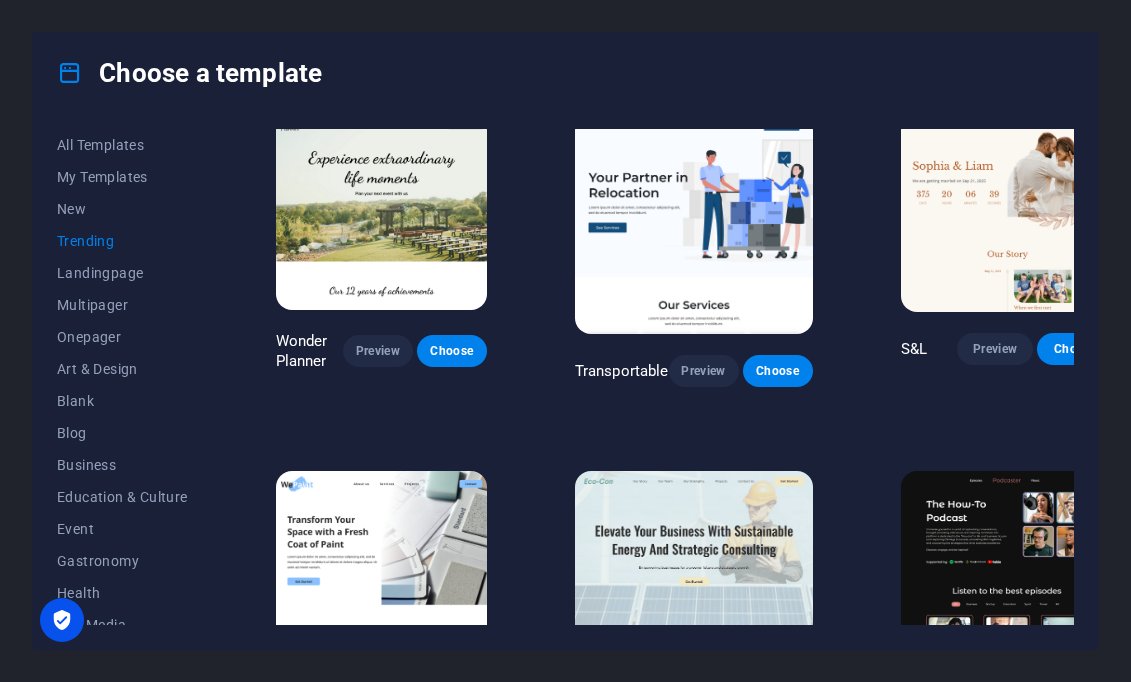 scroll, scrollTop: 0, scrollLeft: 0, axis: both 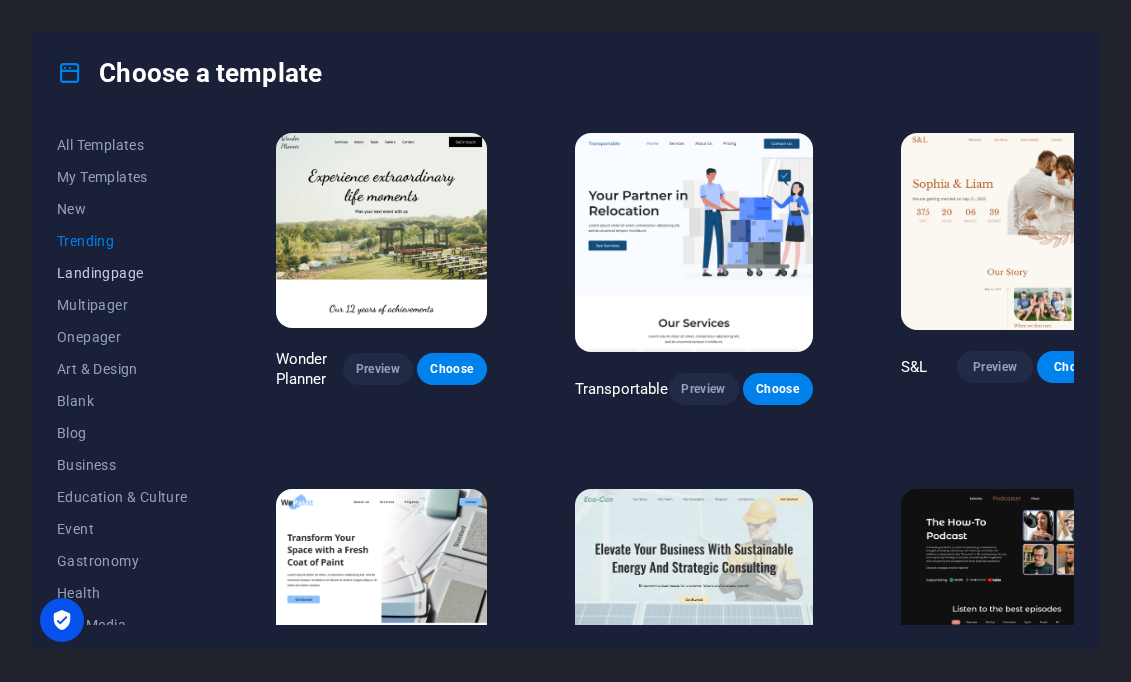 click on "Landingpage" at bounding box center [122, 273] 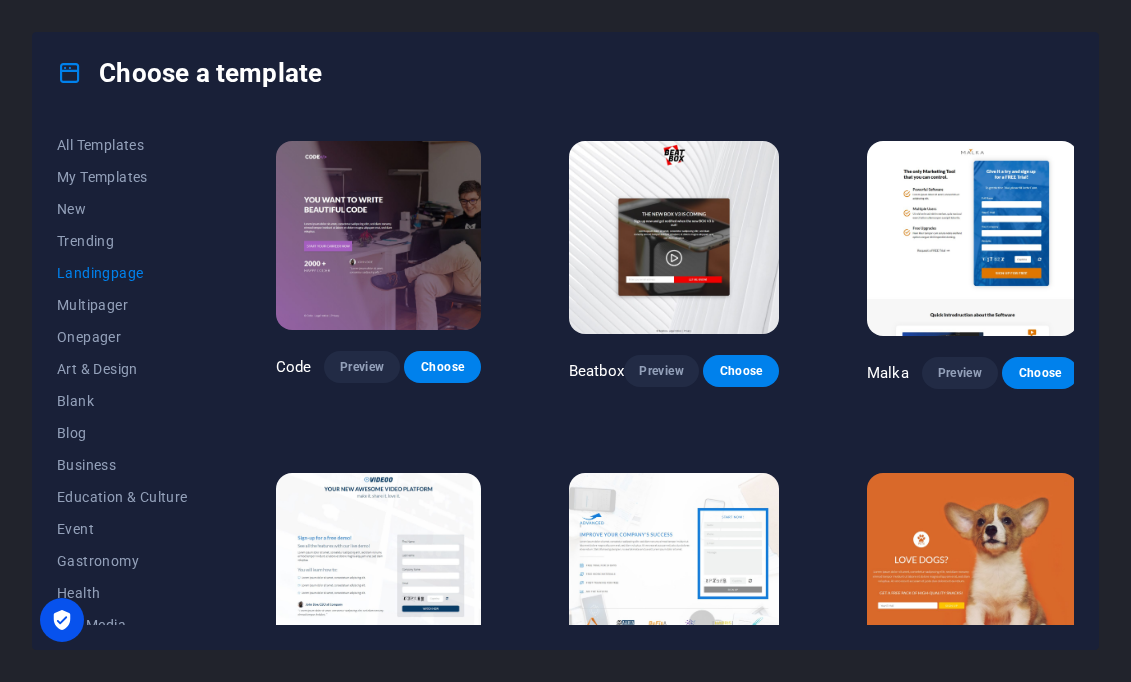 scroll, scrollTop: 423, scrollLeft: 0, axis: vertical 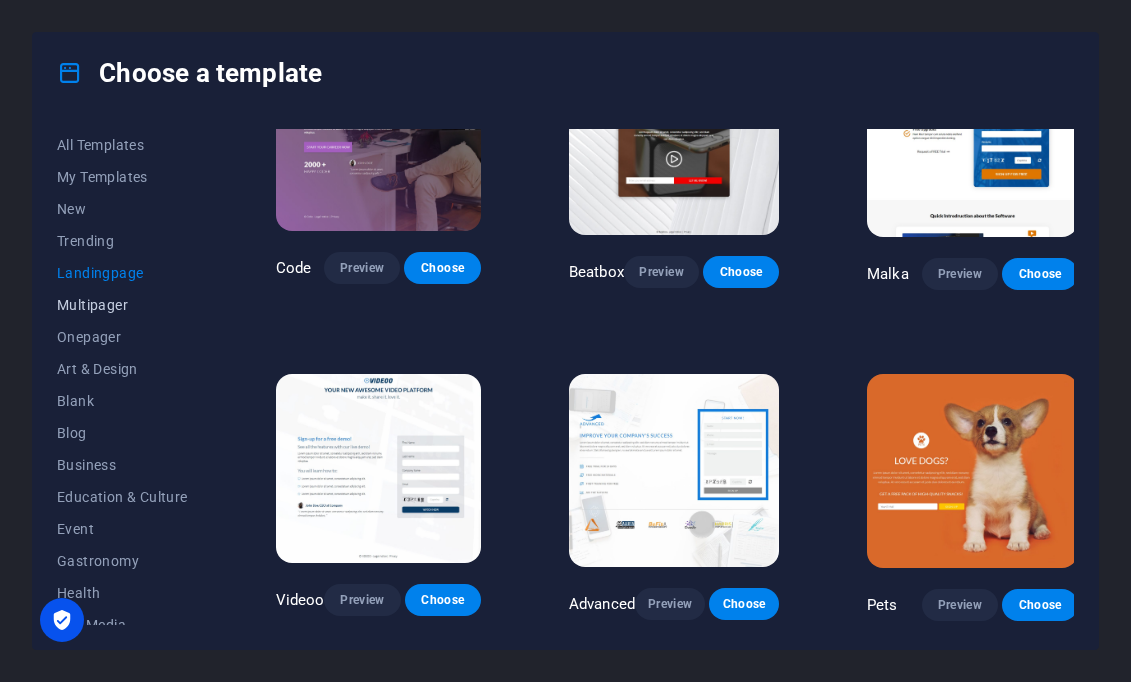 click on "Multipager" at bounding box center [122, 305] 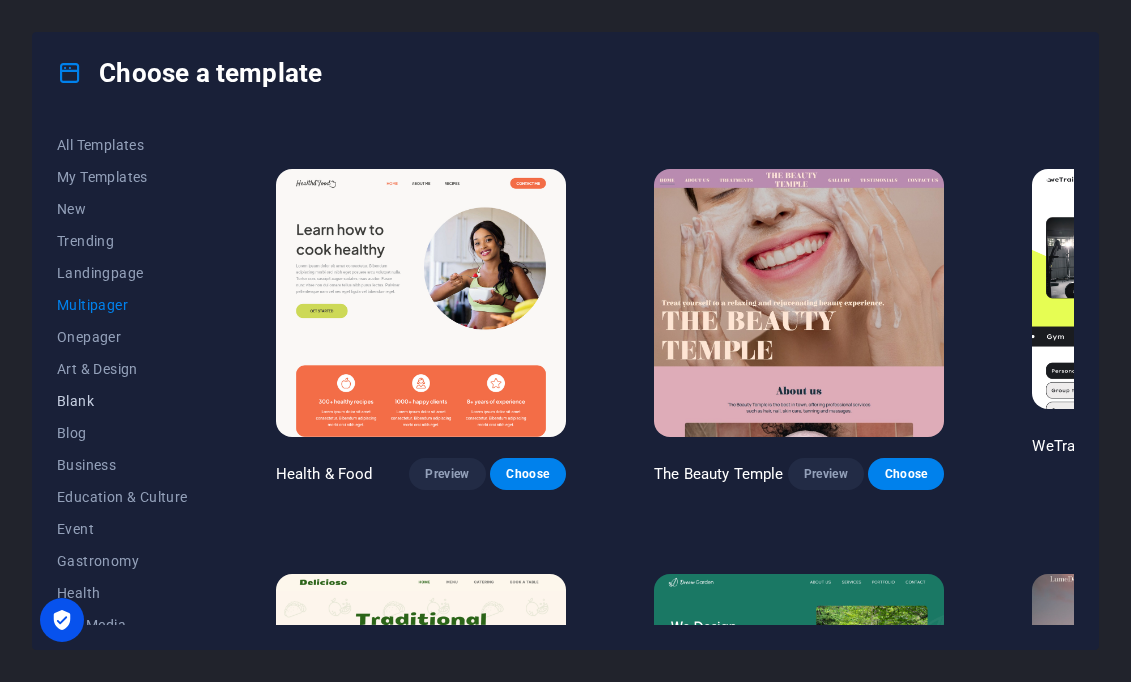 scroll, scrollTop: 879, scrollLeft: 0, axis: vertical 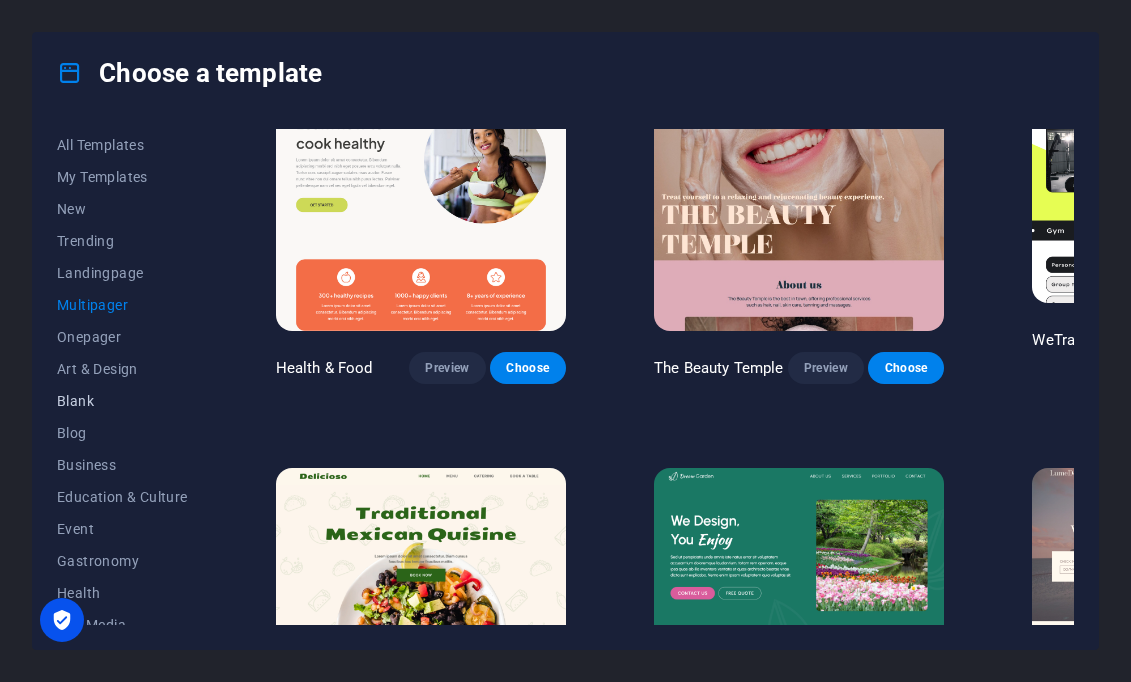click on "Blank" at bounding box center [122, 401] 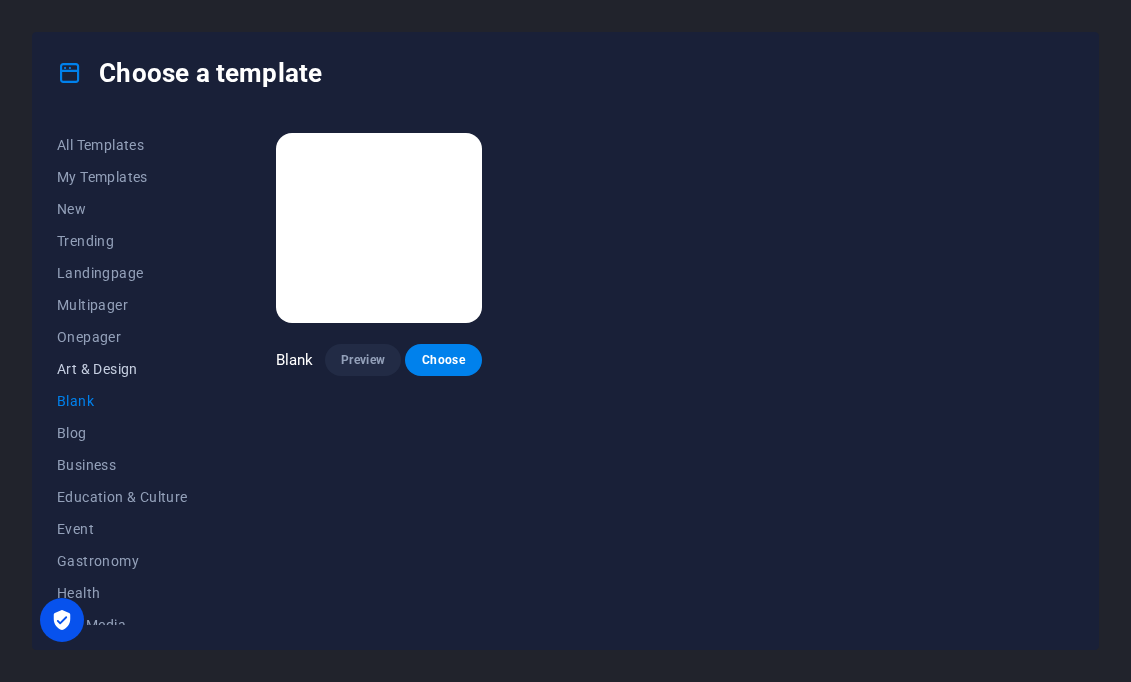 click on "Art & Design" at bounding box center [122, 369] 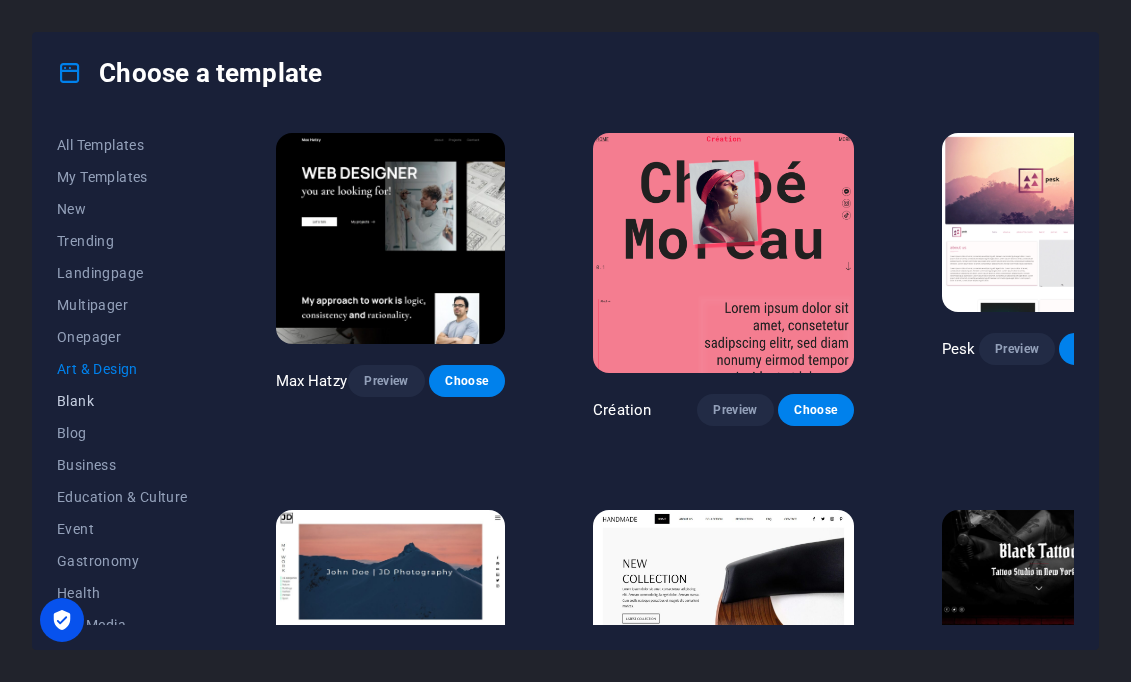 click on "Blank" at bounding box center [122, 401] 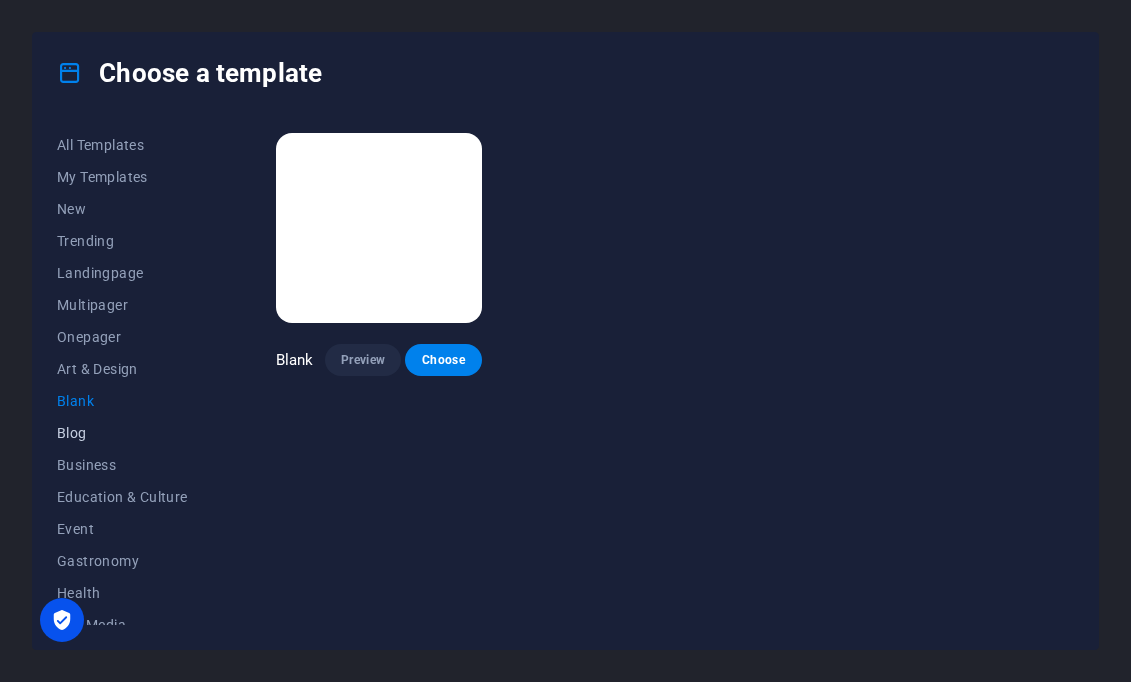 click on "Blog" at bounding box center [122, 433] 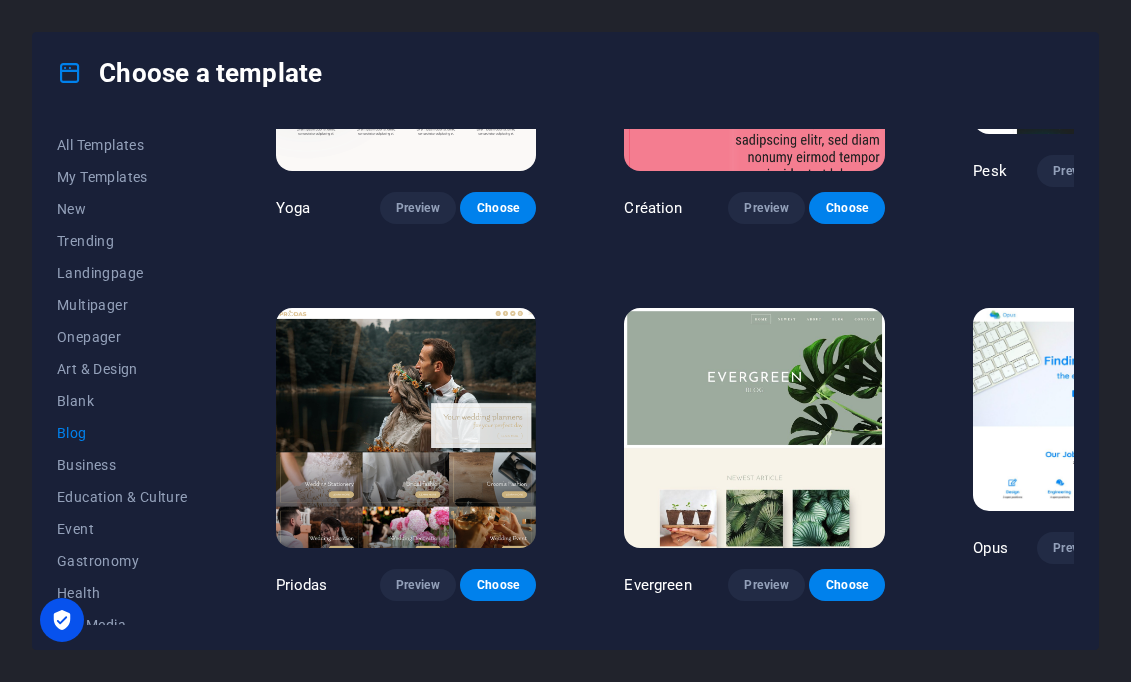 scroll, scrollTop: 2165, scrollLeft: 0, axis: vertical 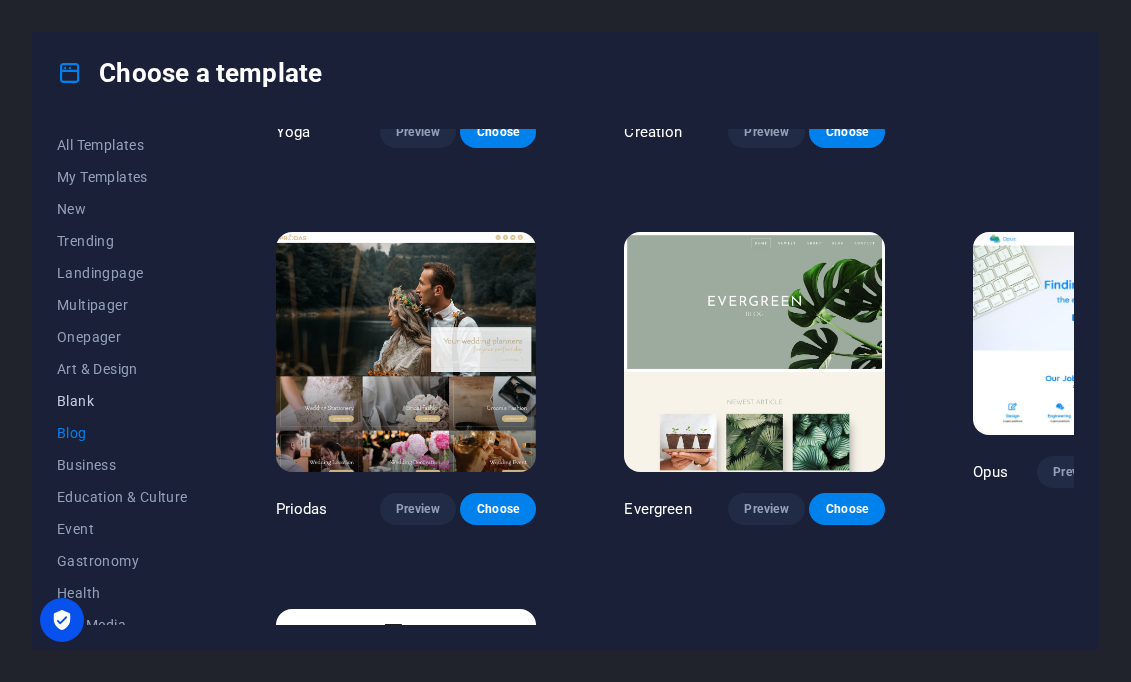 click on "Blank" at bounding box center (122, 401) 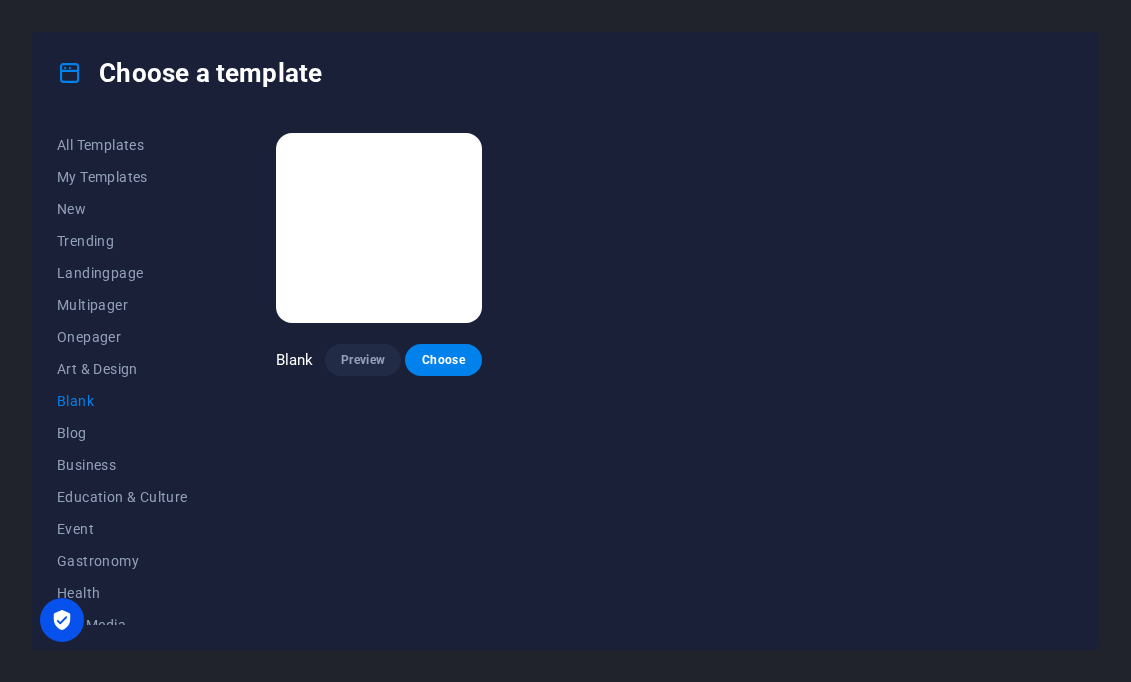 scroll, scrollTop: 0, scrollLeft: 0, axis: both 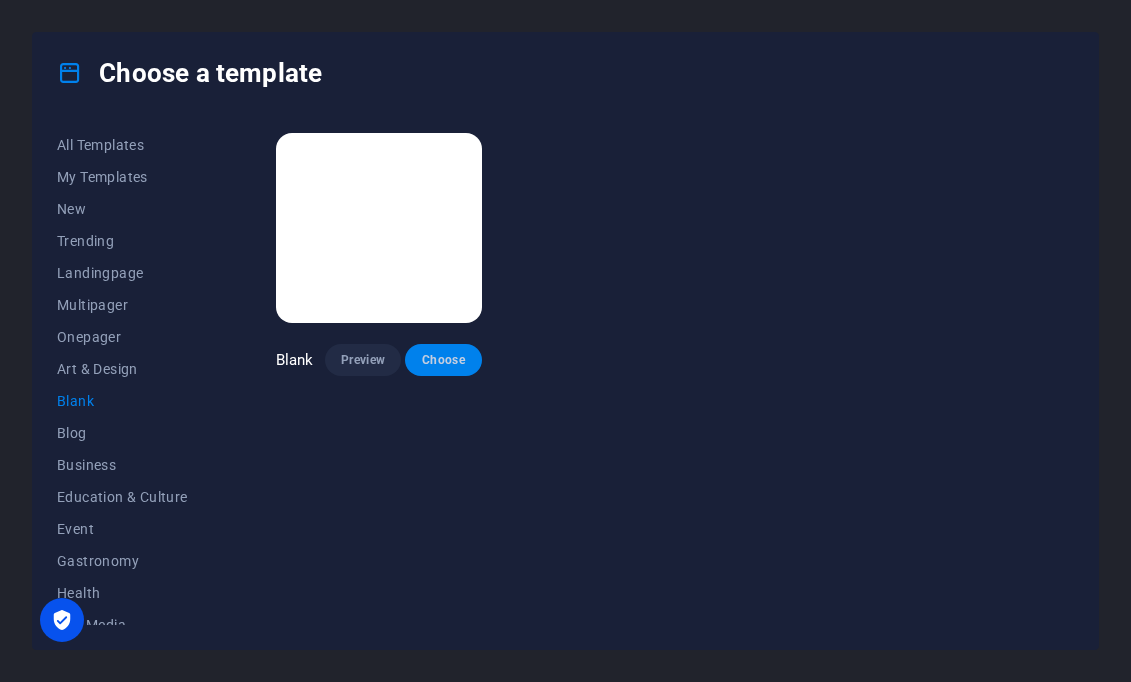 click on "Choose" at bounding box center (443, 360) 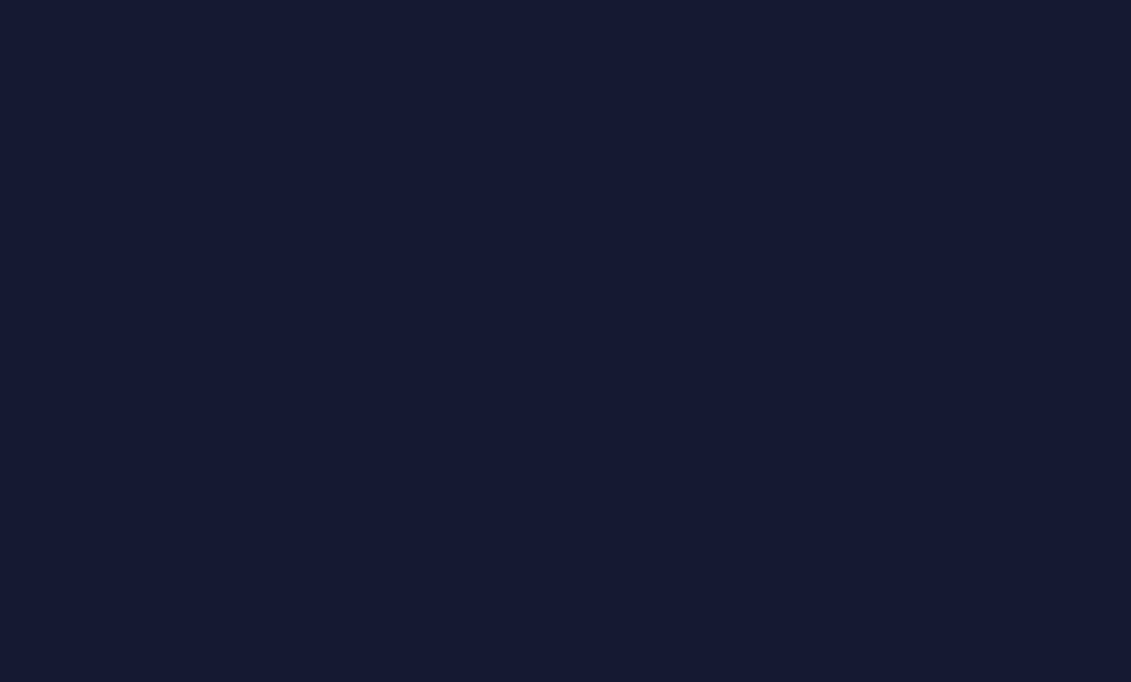 scroll, scrollTop: 0, scrollLeft: 0, axis: both 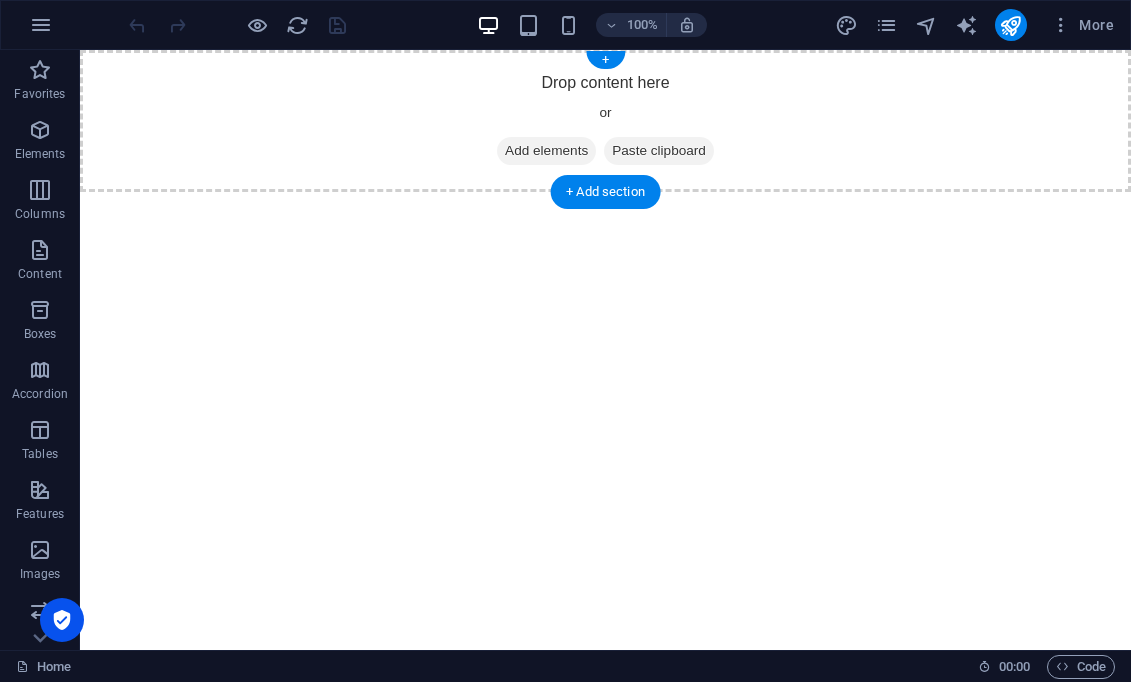 click on "Add elements" at bounding box center [546, 151] 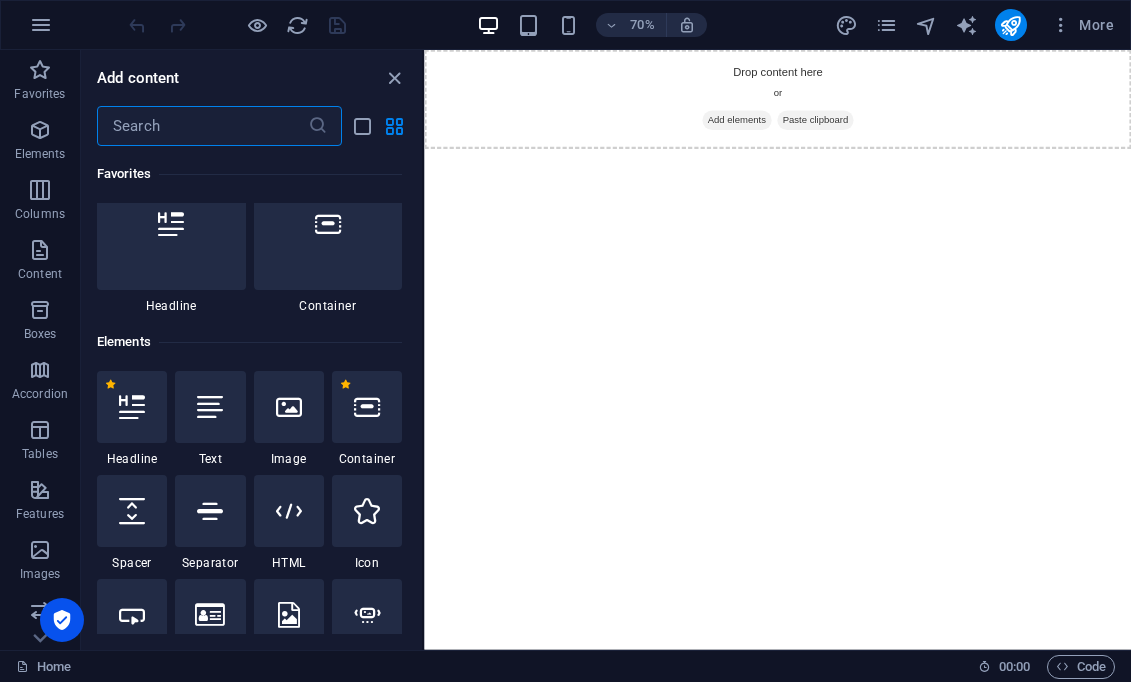 scroll, scrollTop: 0, scrollLeft: 0, axis: both 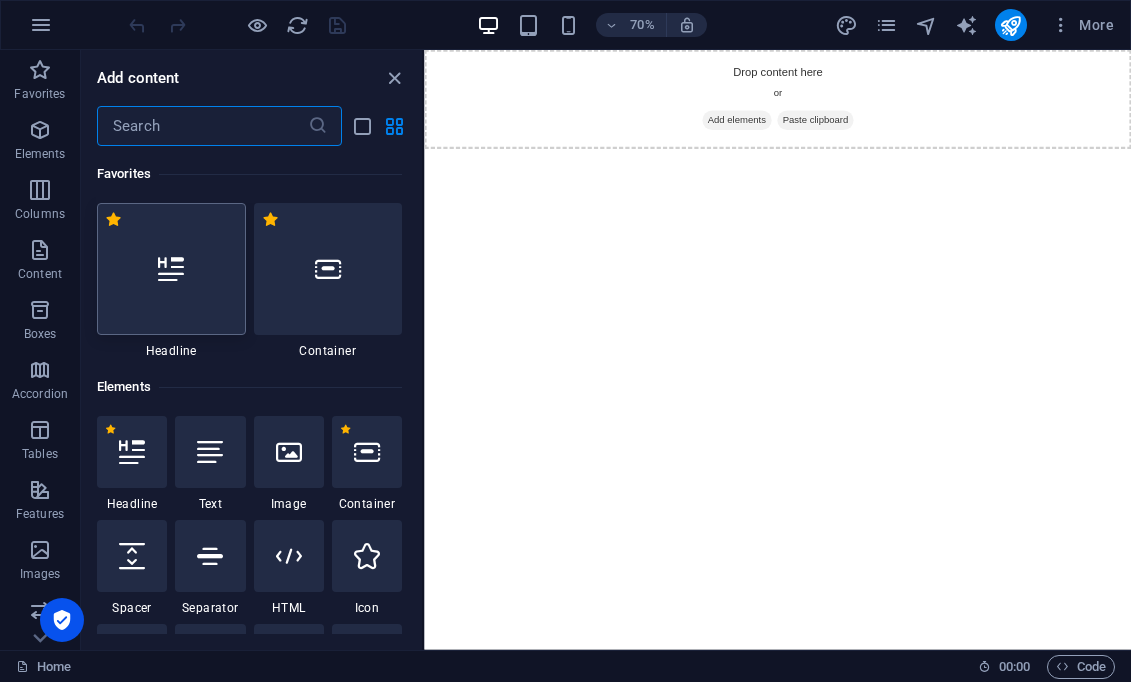 click at bounding box center [171, 269] 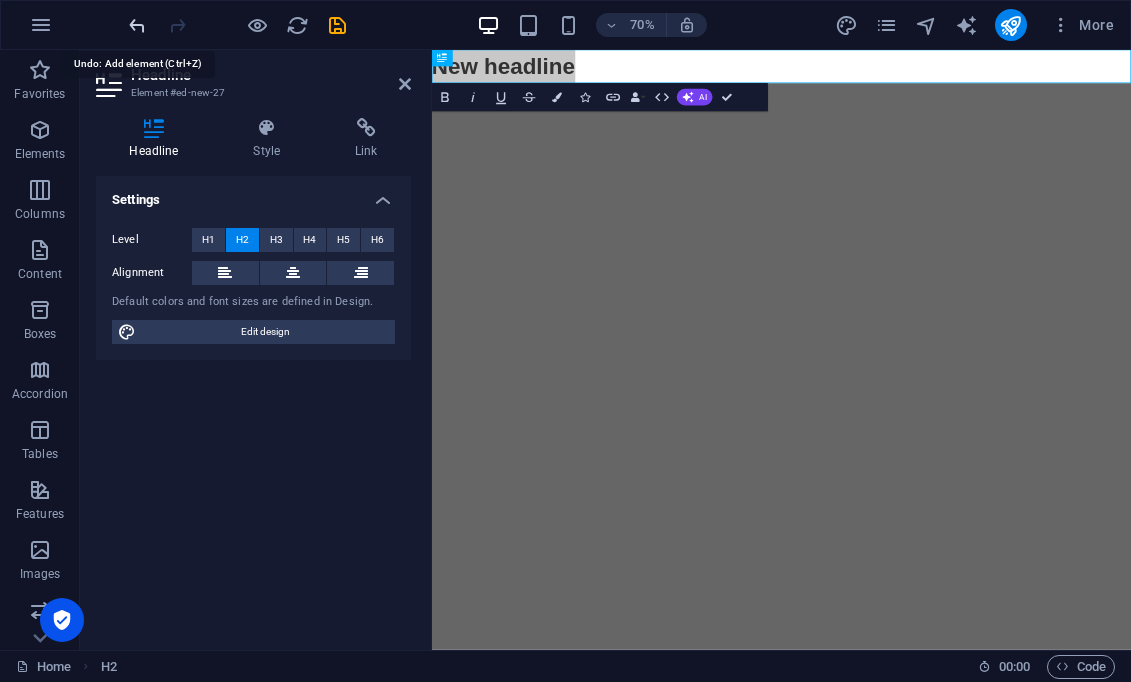 click at bounding box center (137, 25) 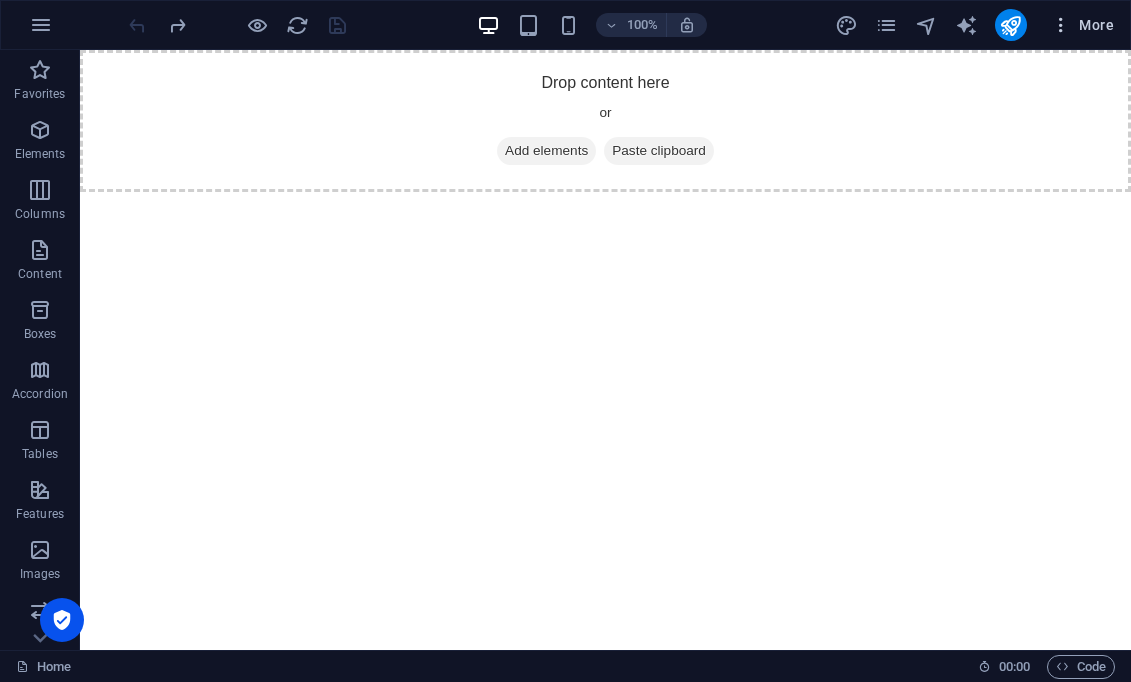 click on "More" at bounding box center (1082, 25) 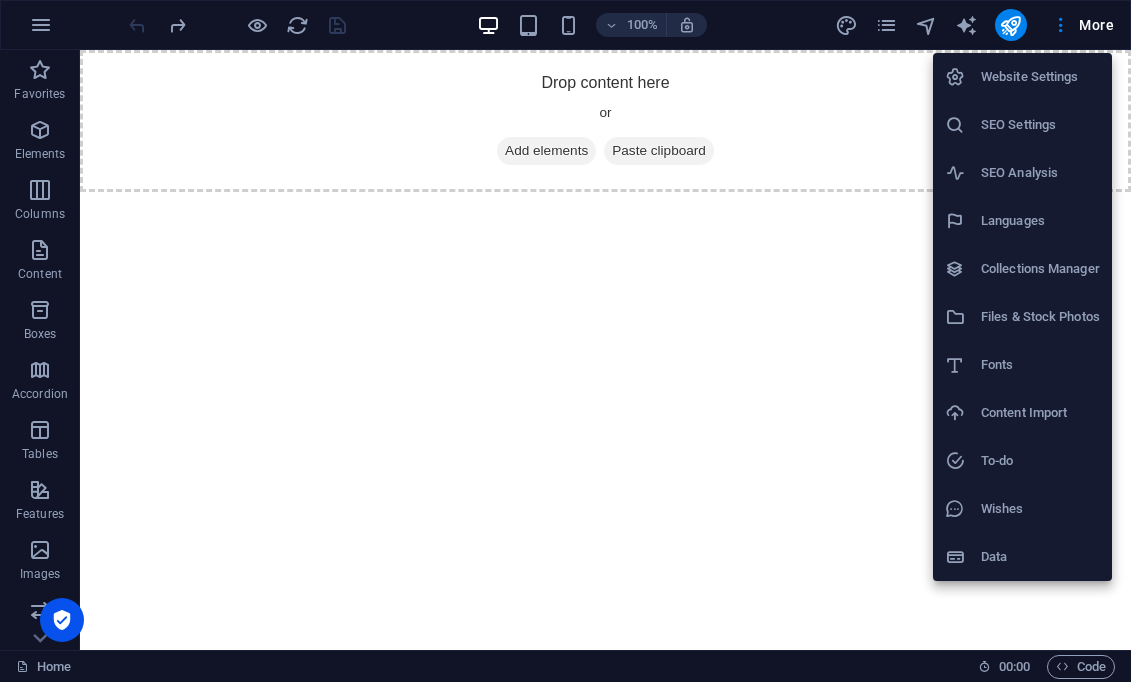 click at bounding box center [565, 341] 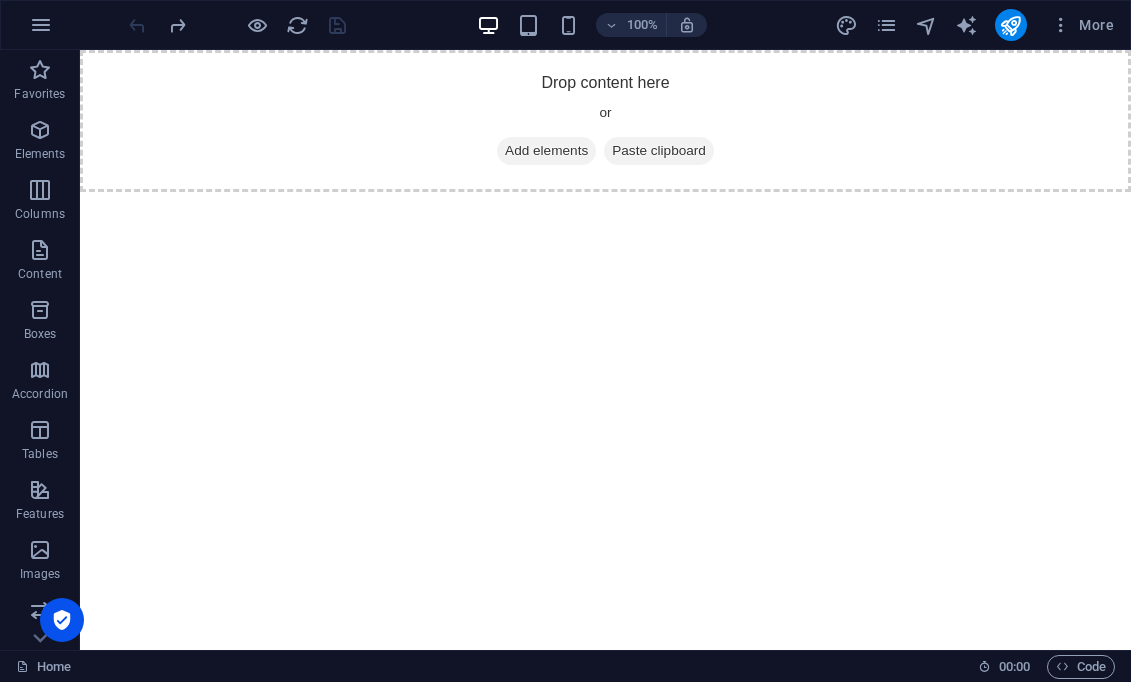 click at bounding box center (1061, 25) 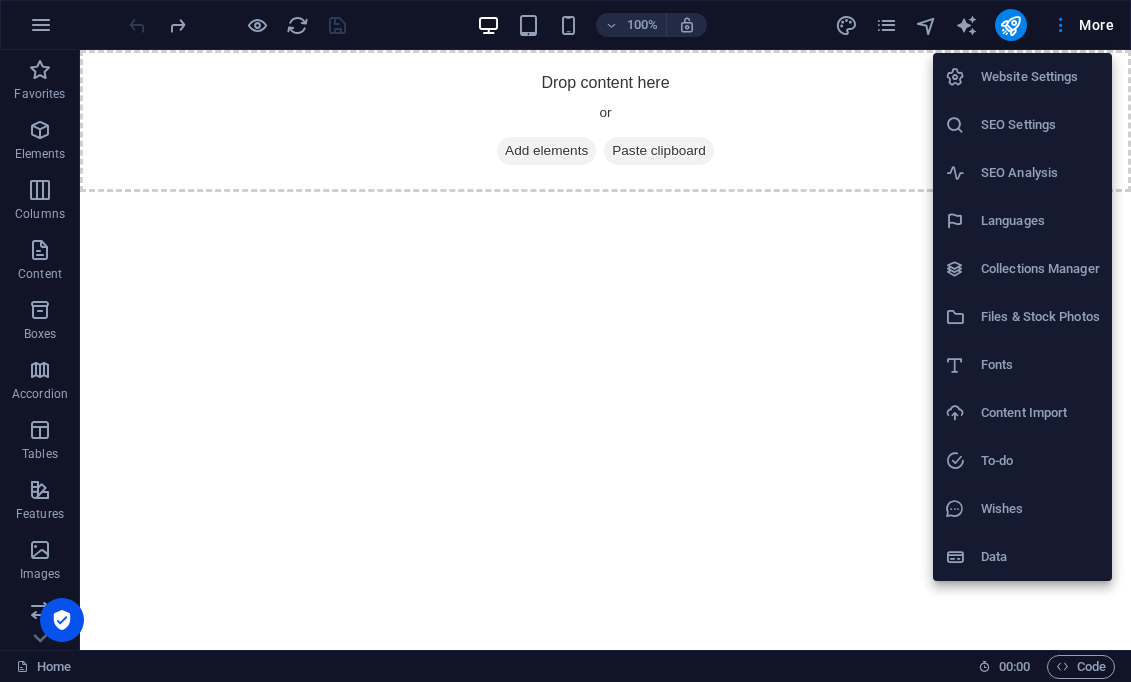 click at bounding box center (565, 341) 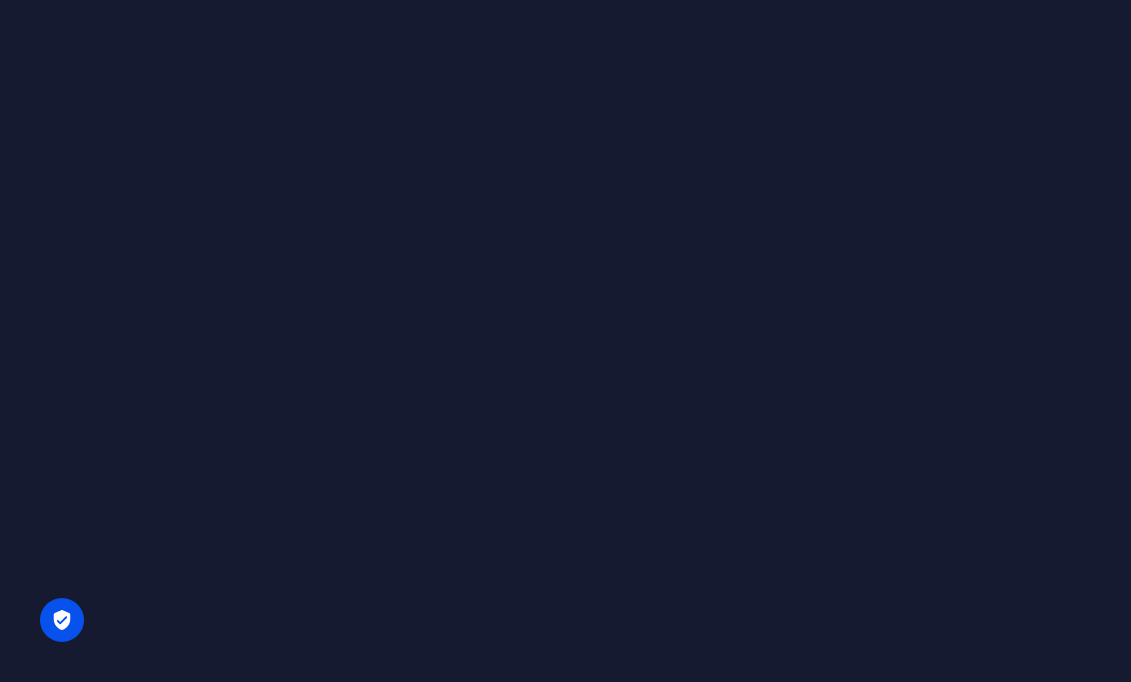 scroll, scrollTop: 0, scrollLeft: 0, axis: both 